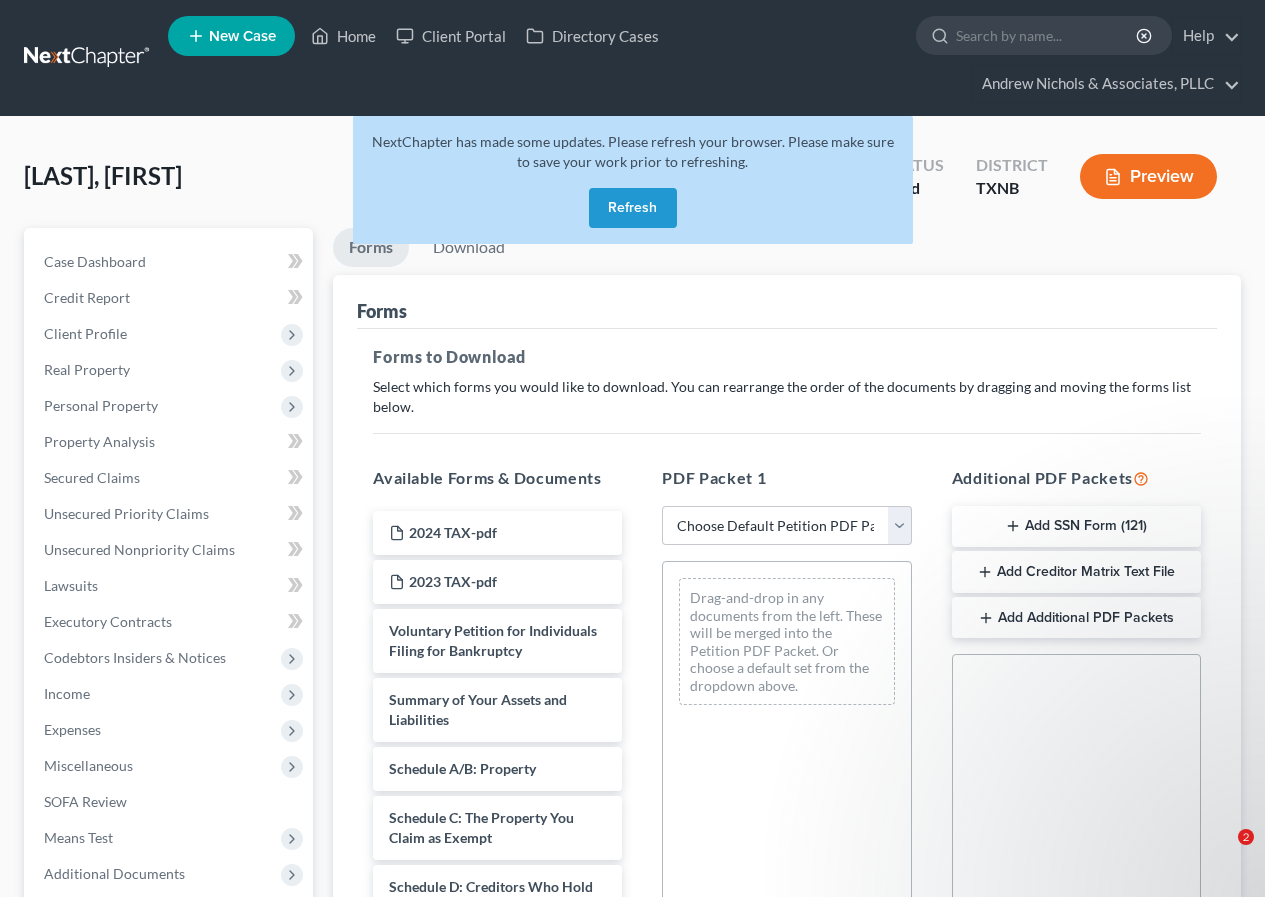 scroll, scrollTop: 0, scrollLeft: 0, axis: both 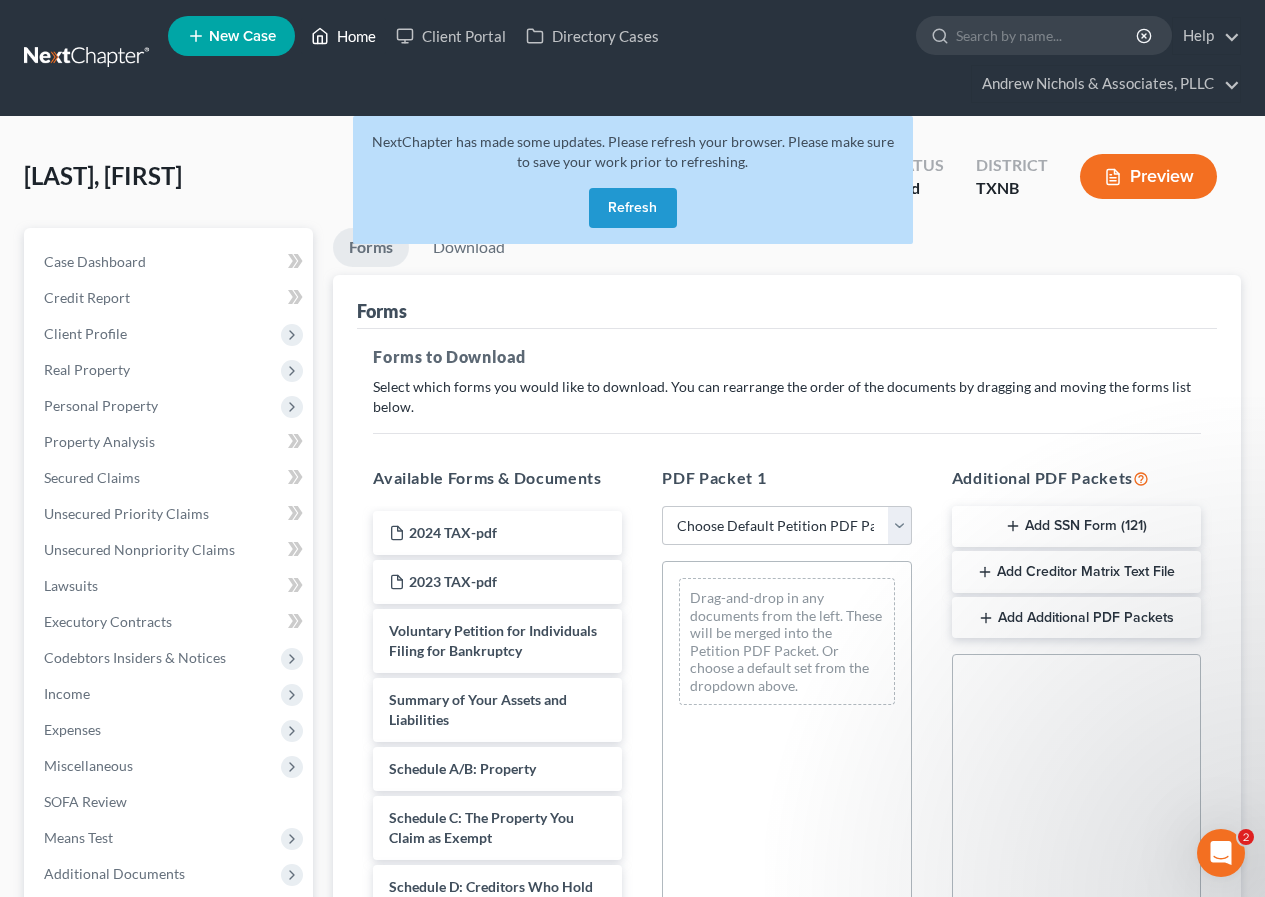 click on "Home" at bounding box center [343, 36] 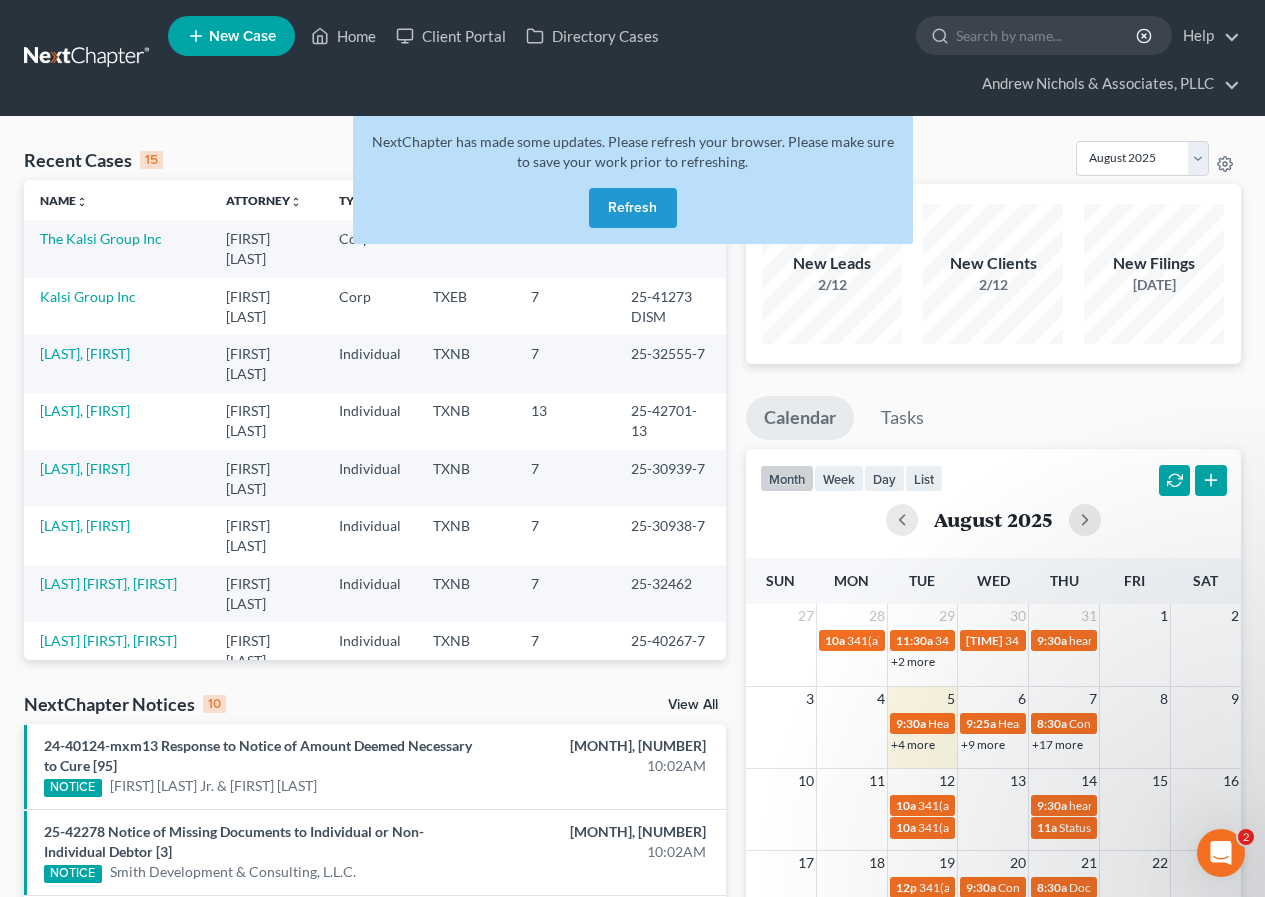 click on "Refresh" at bounding box center (633, 208) 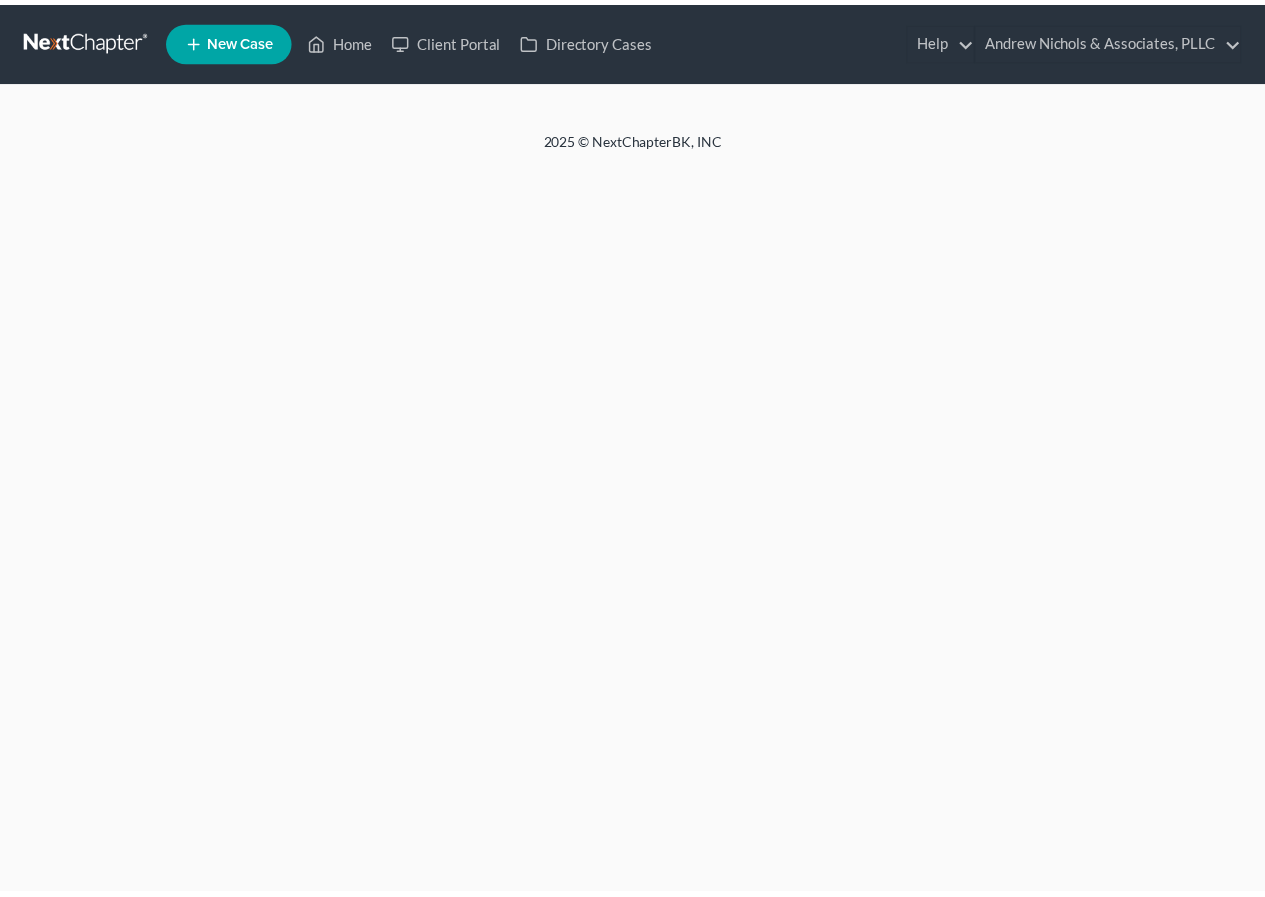 scroll, scrollTop: 0, scrollLeft: 0, axis: both 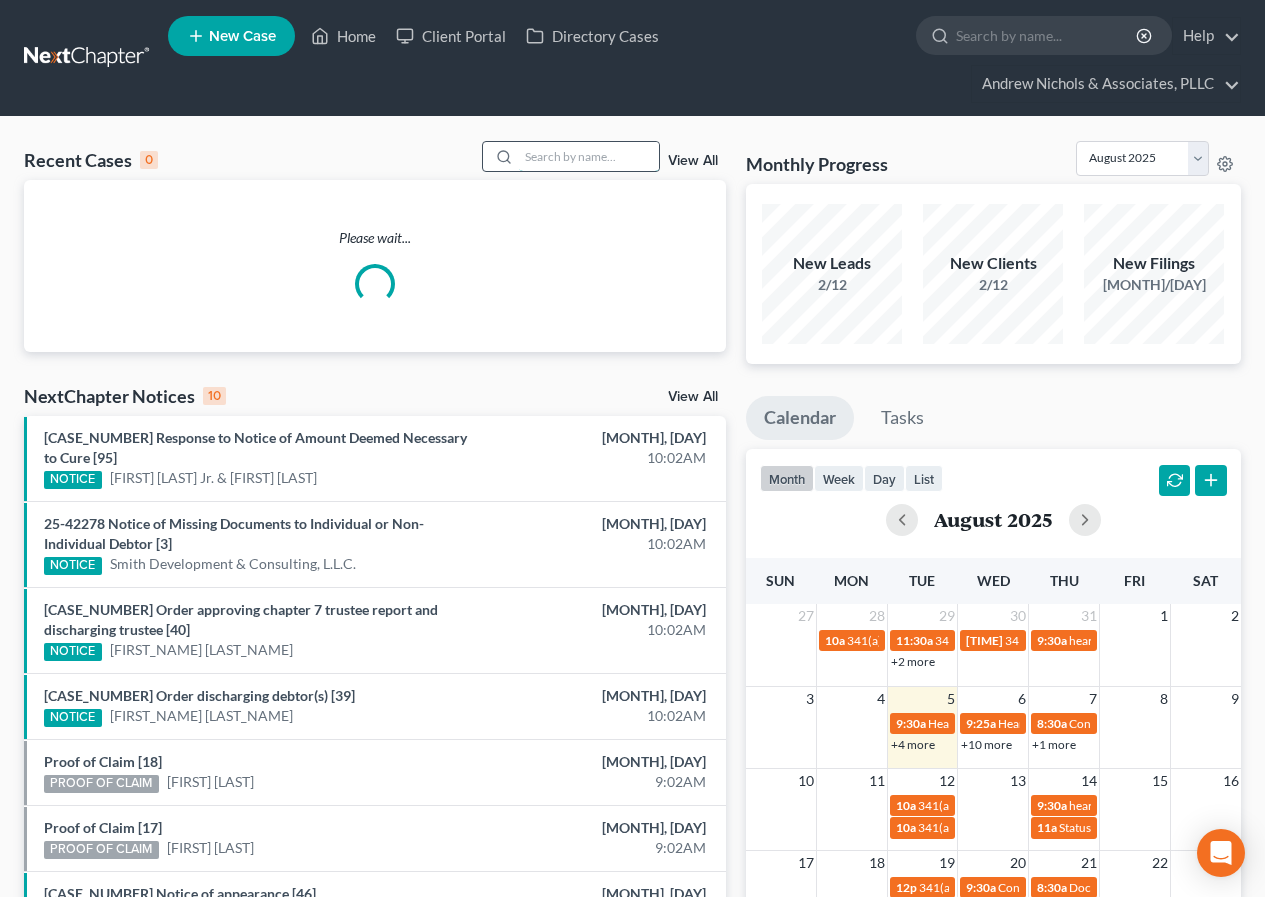 click at bounding box center (589, 156) 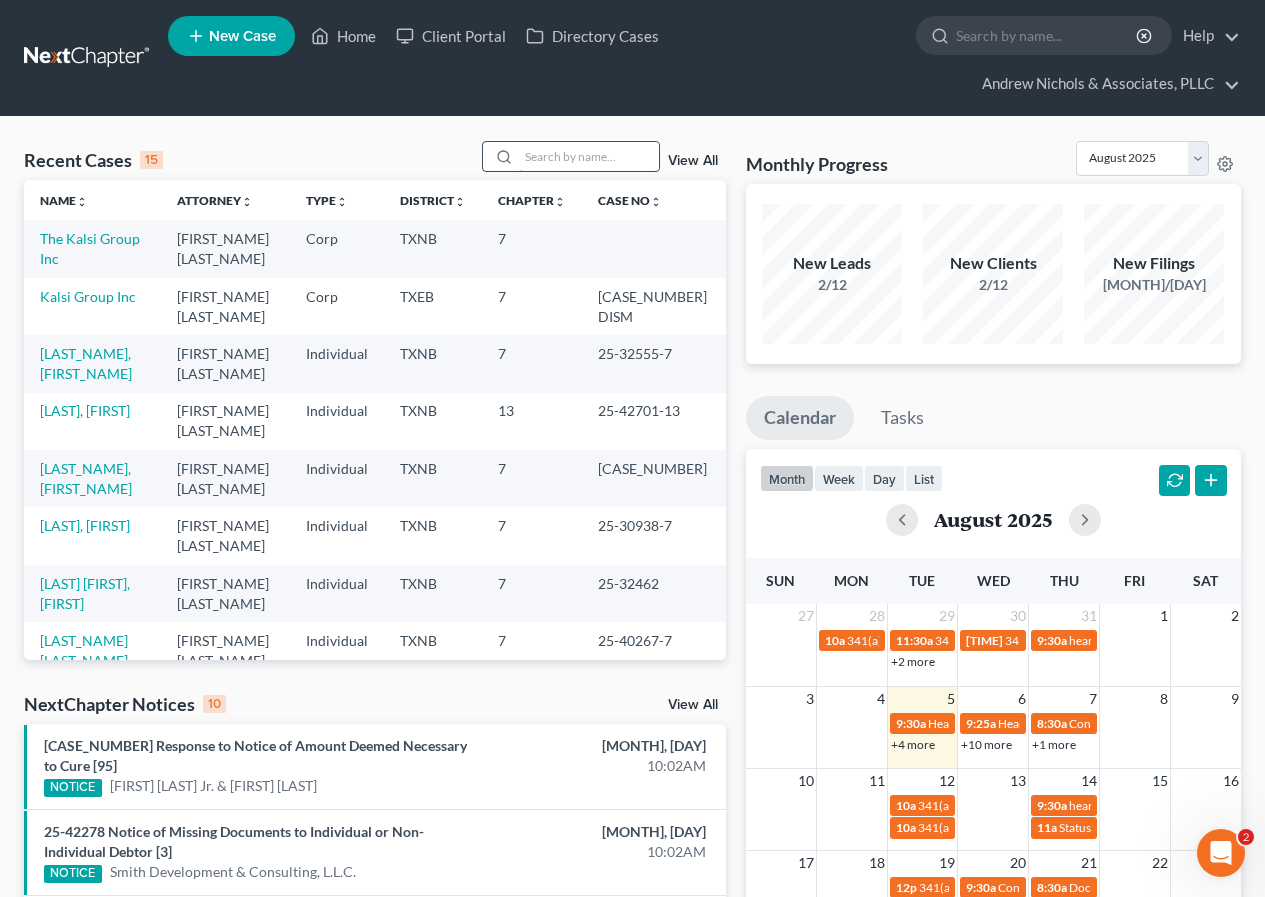 scroll, scrollTop: 0, scrollLeft: 0, axis: both 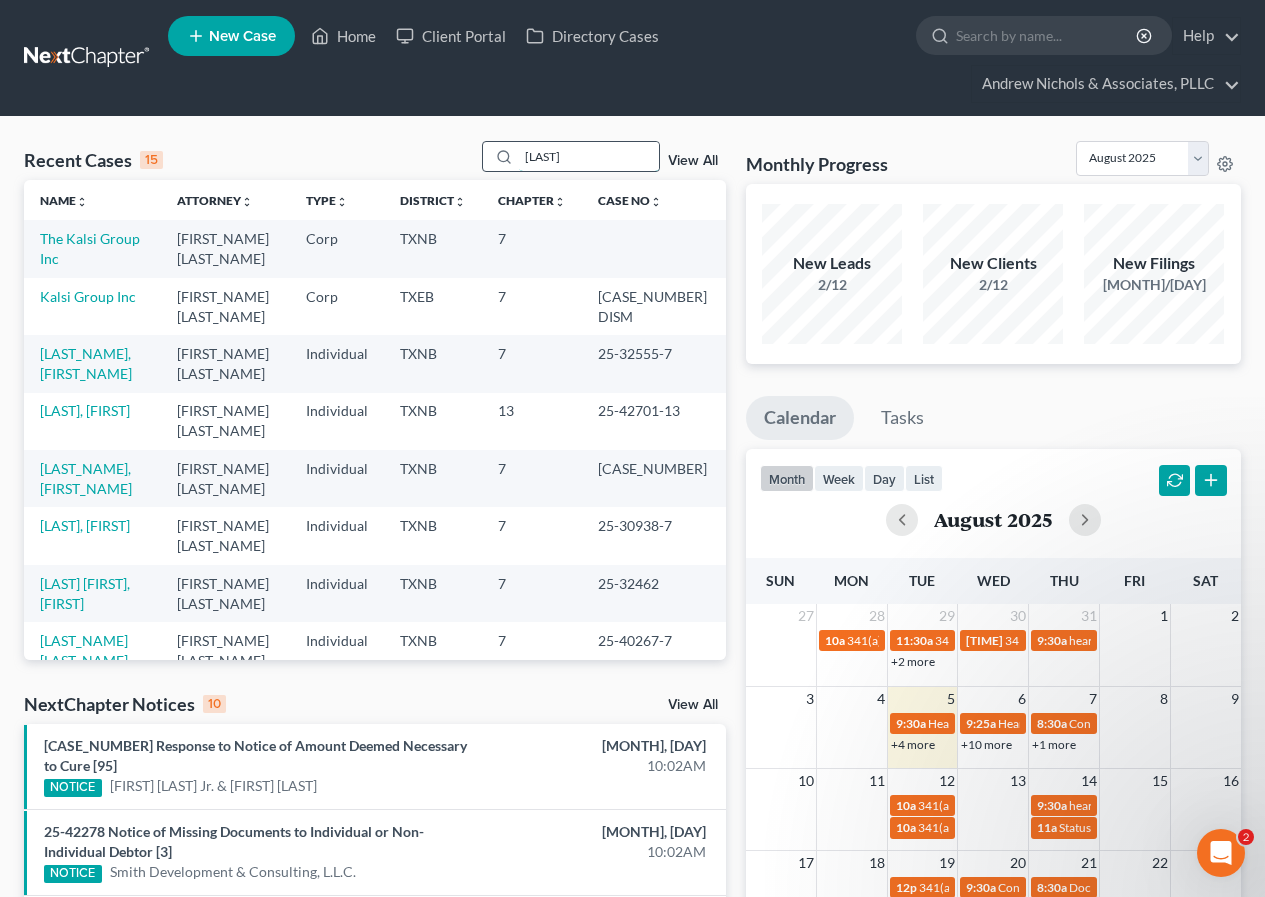 type on "[LAST]" 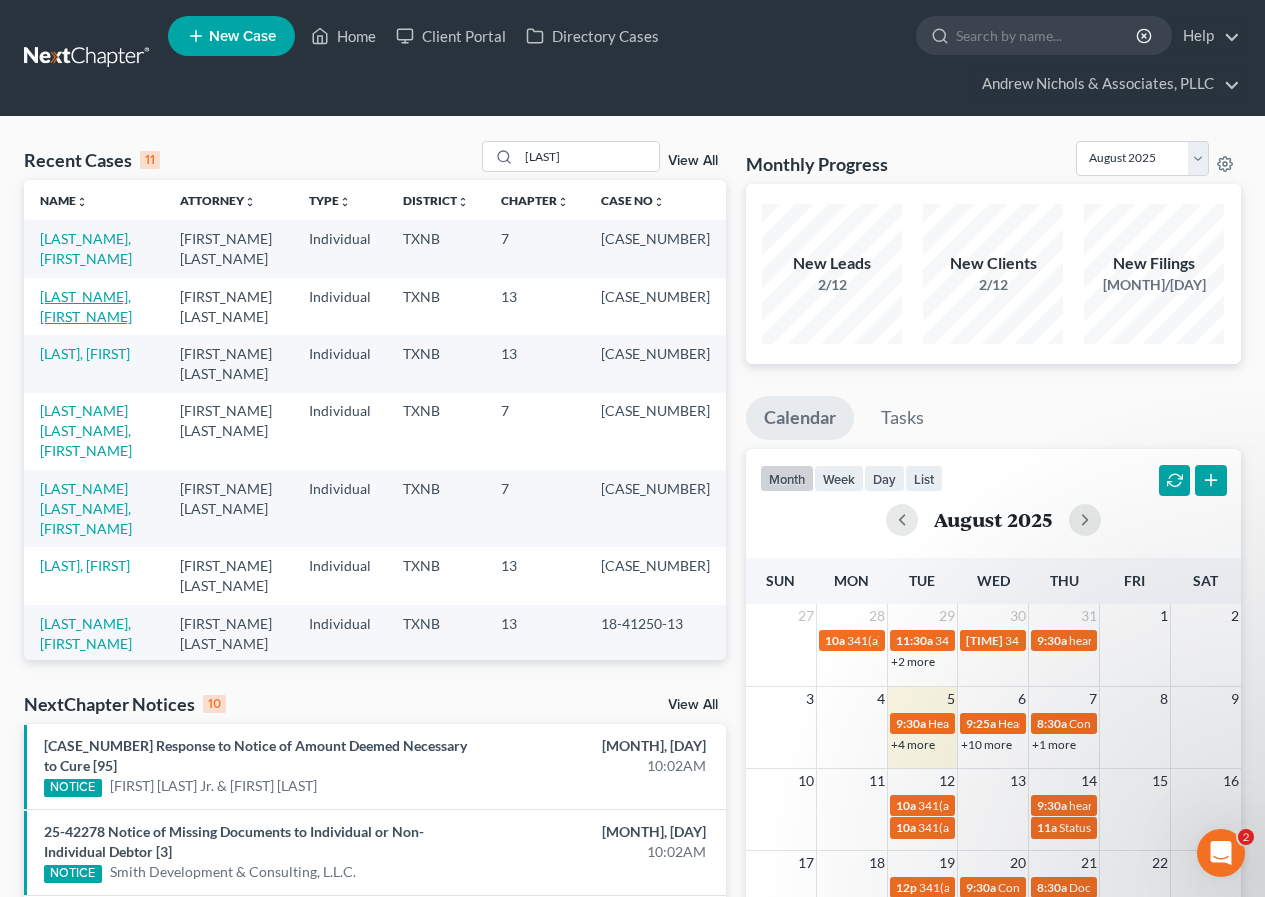 click on "[LAST_NAME], [FIRST_NAME]" at bounding box center [86, 306] 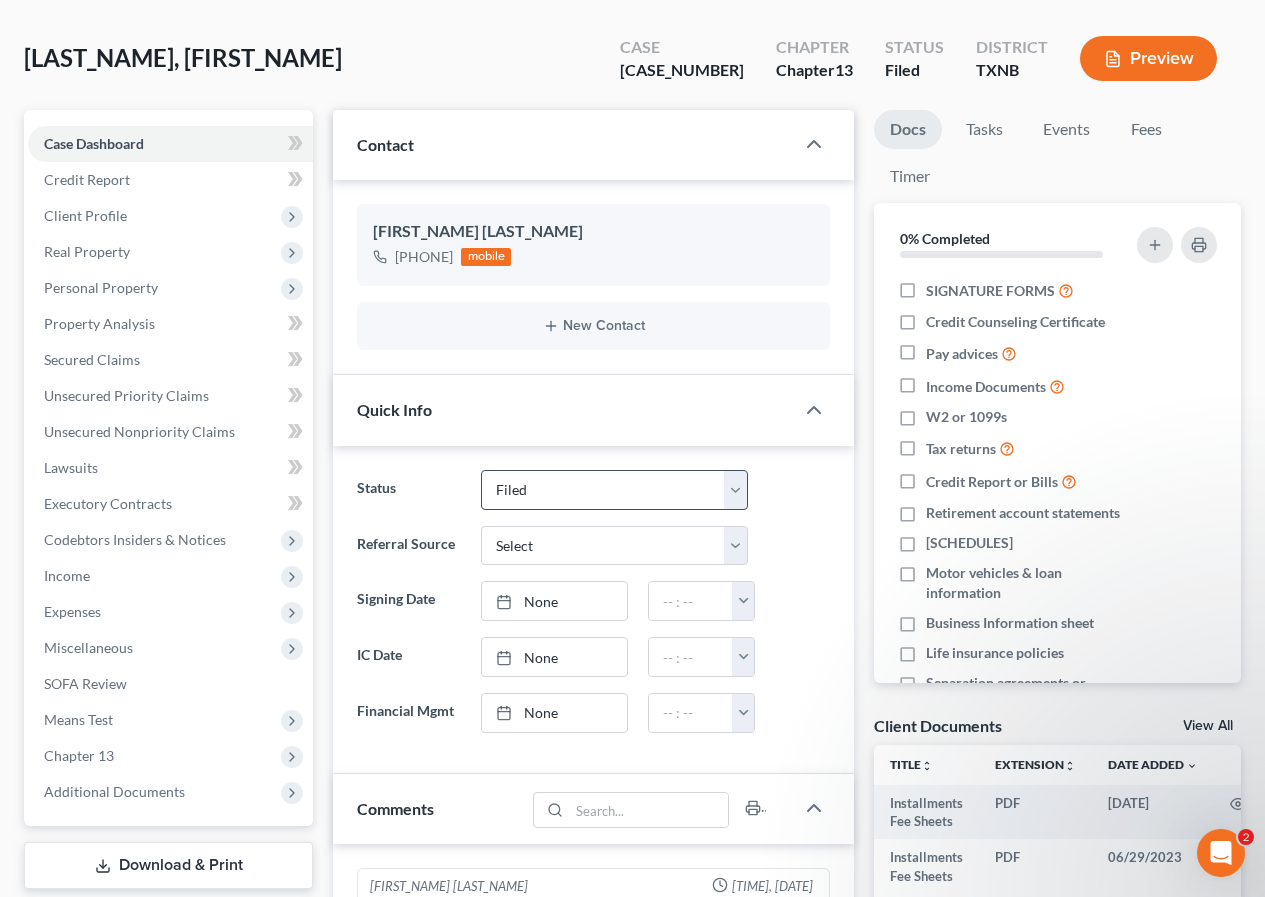 scroll, scrollTop: 0, scrollLeft: 0, axis: both 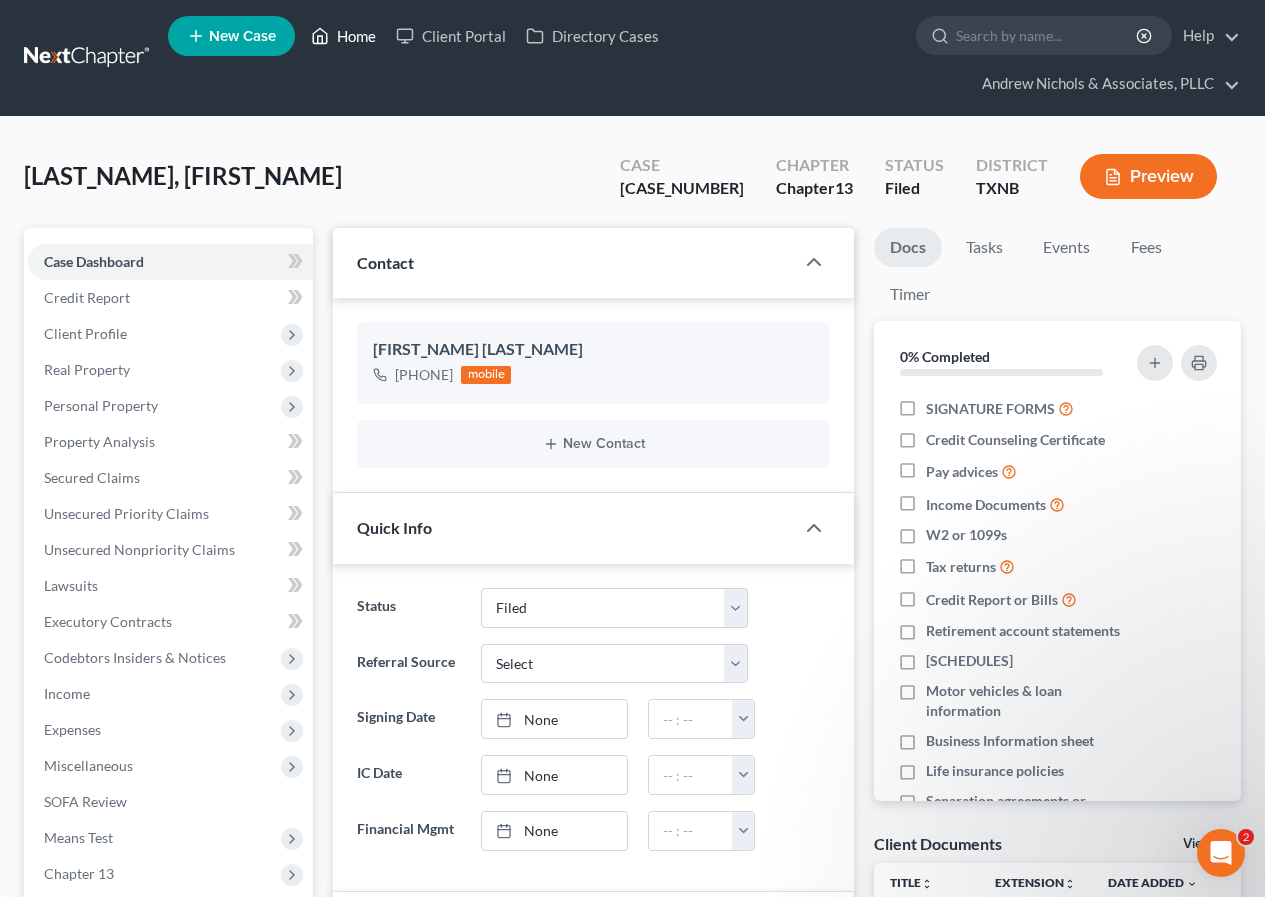 click on "Home" at bounding box center (343, 36) 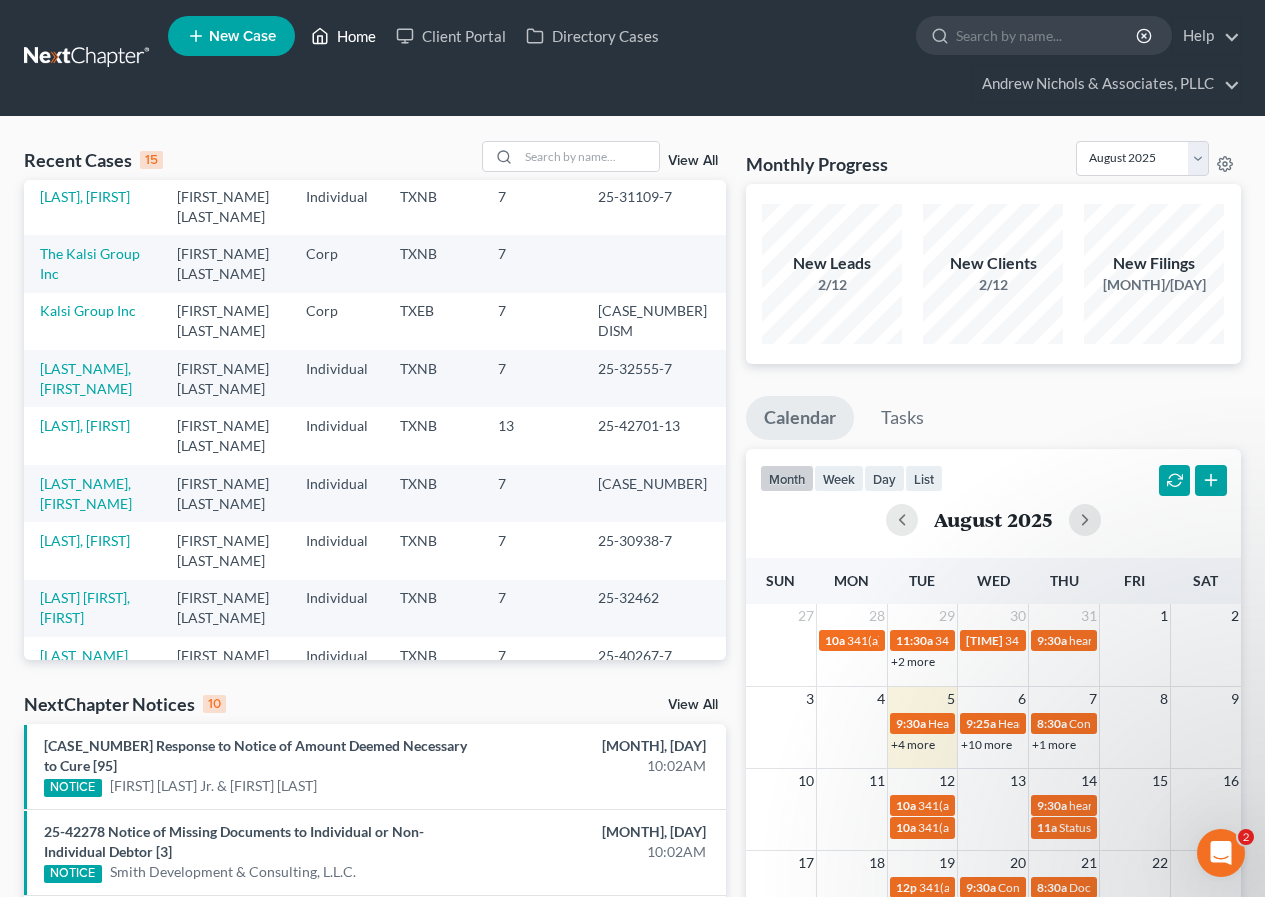 scroll, scrollTop: 400, scrollLeft: 0, axis: vertical 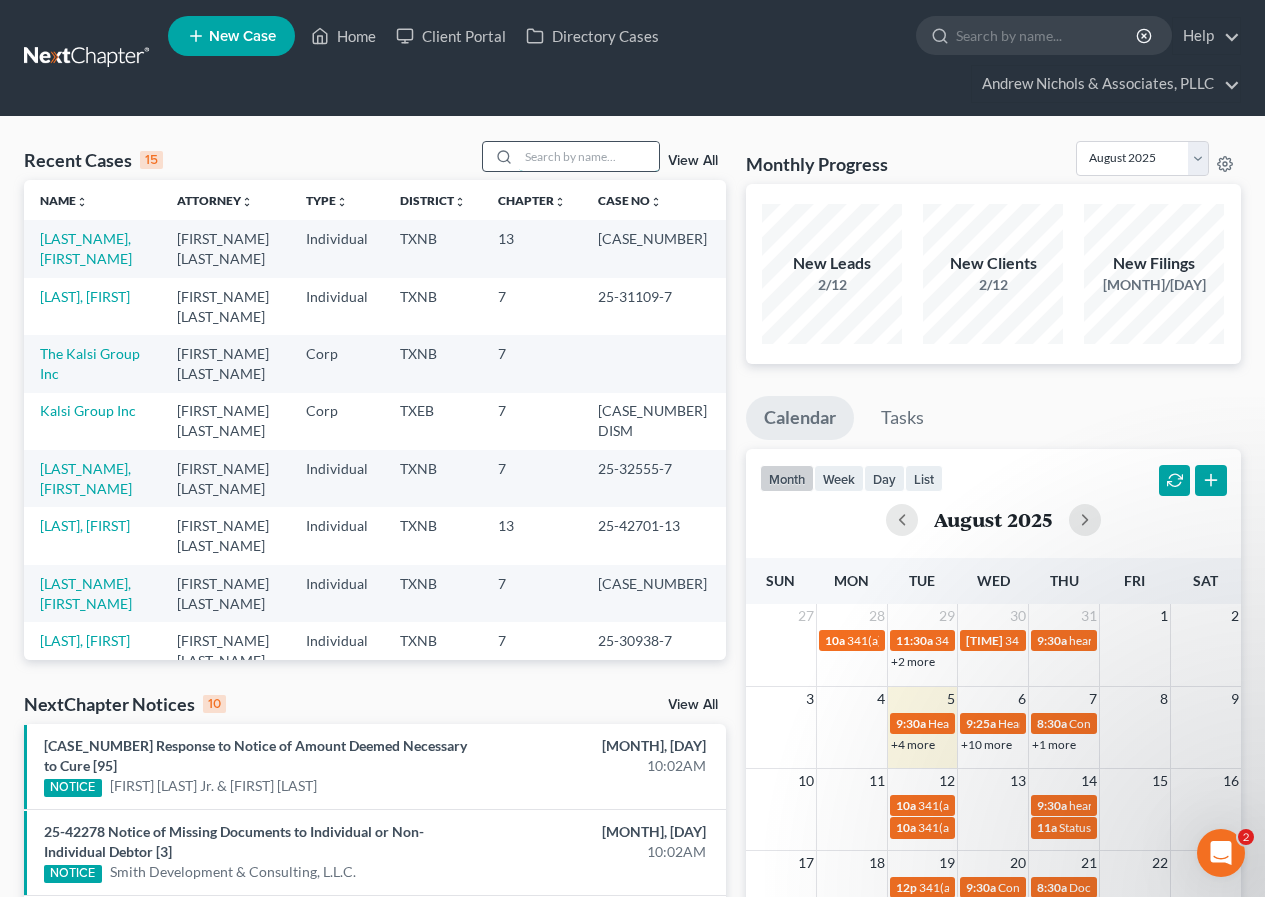 click at bounding box center [589, 156] 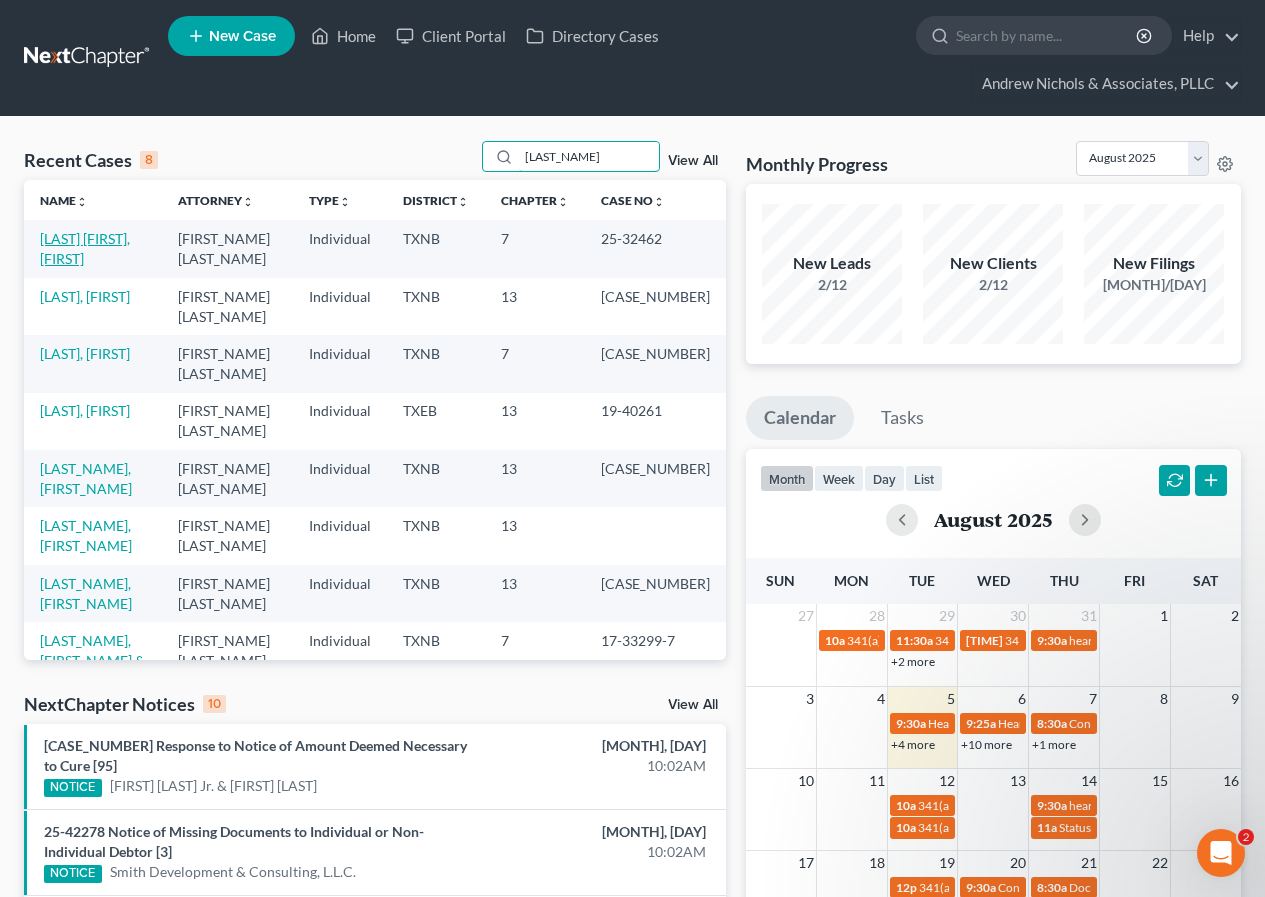 type on "[LAST_NAME]" 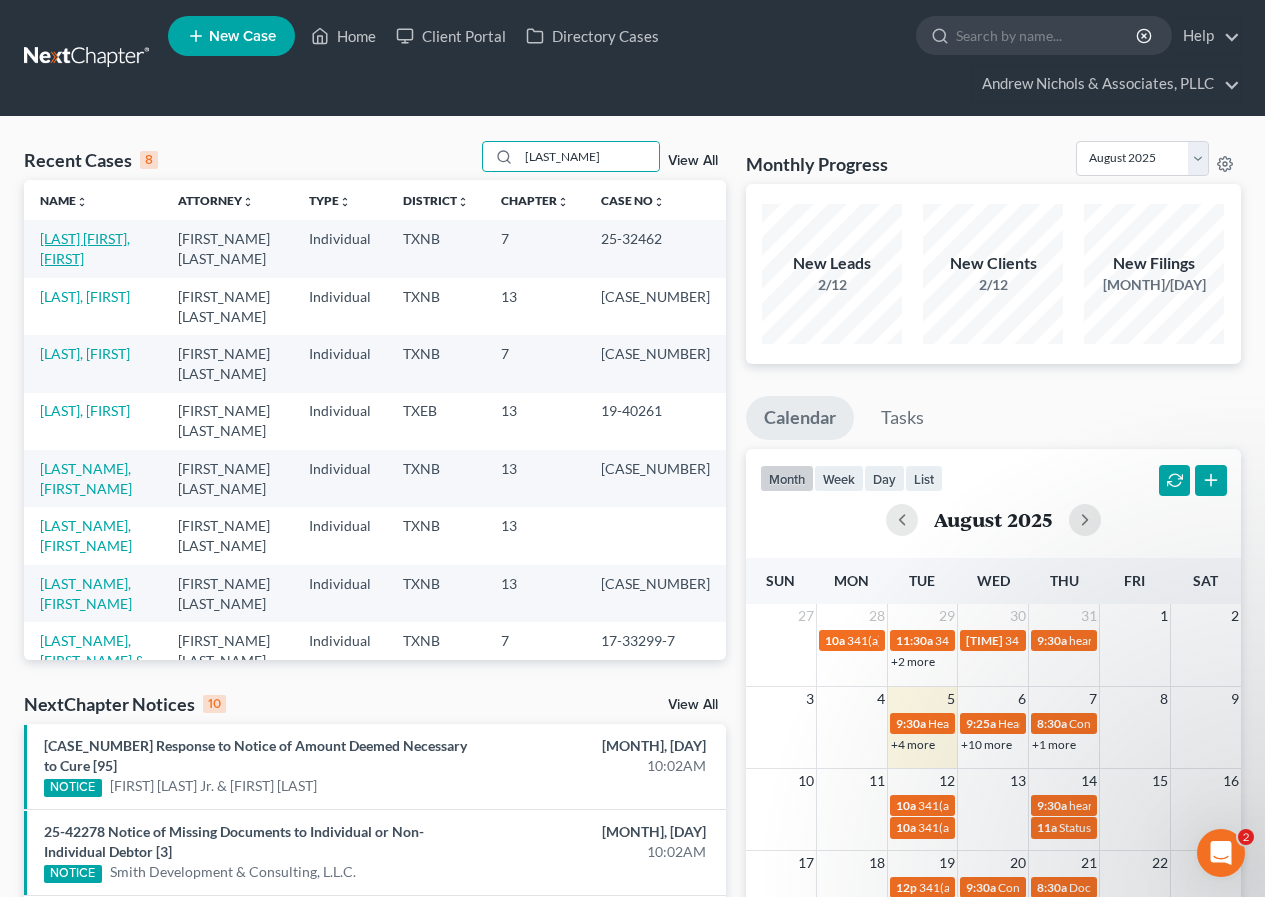 click on "[LAST] [FIRST], [FIRST]" at bounding box center [85, 248] 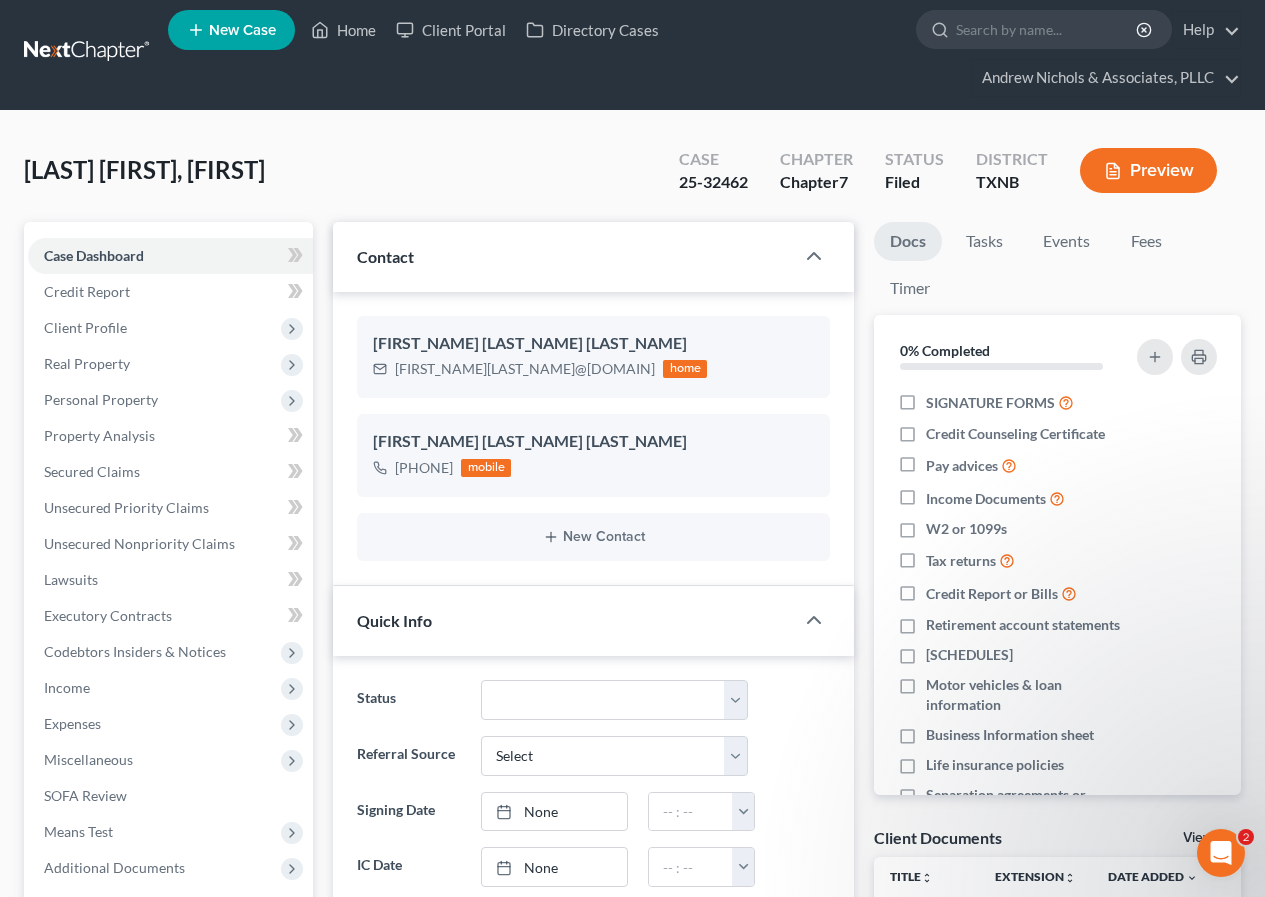 scroll, scrollTop: 0, scrollLeft: 0, axis: both 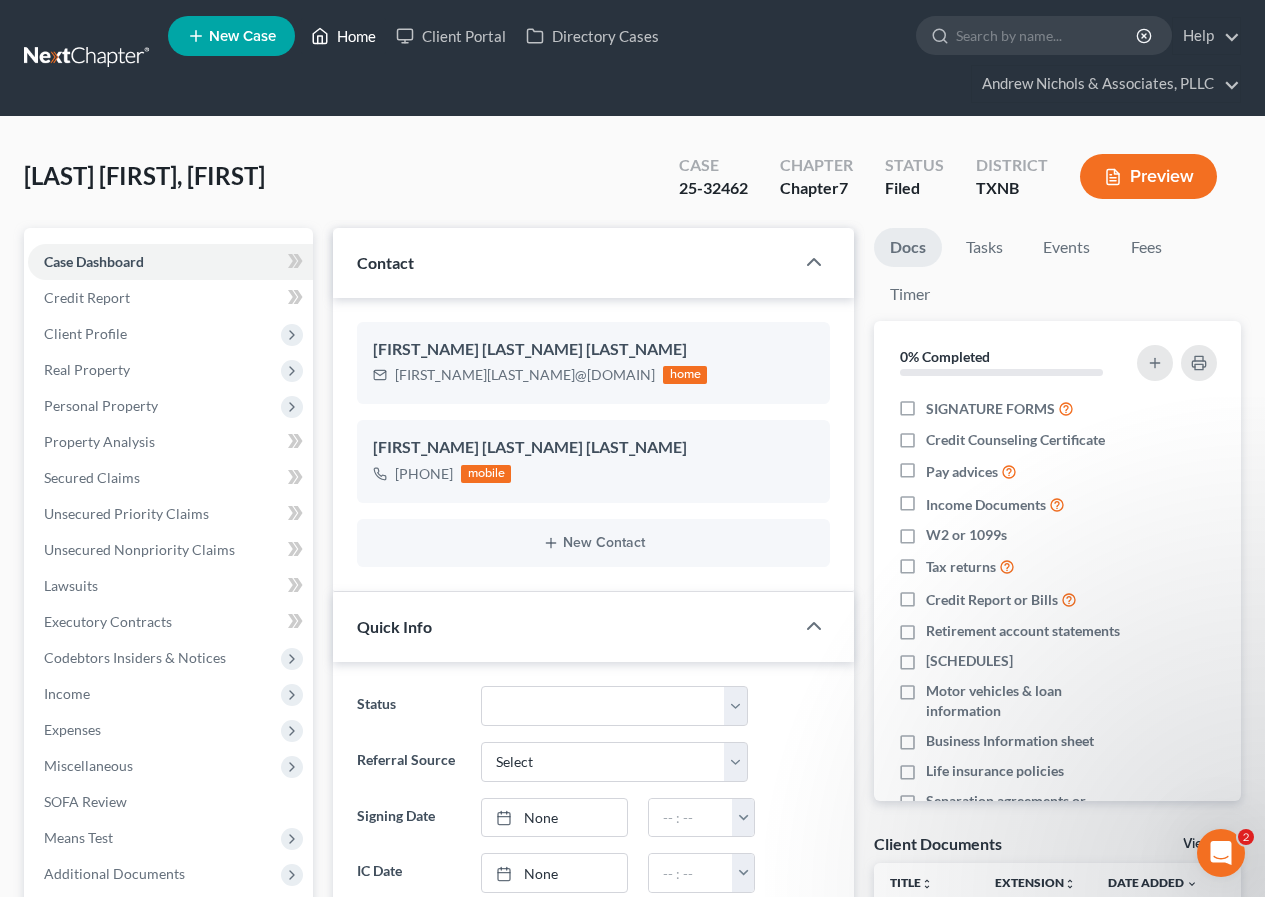 click on "Home" at bounding box center [343, 36] 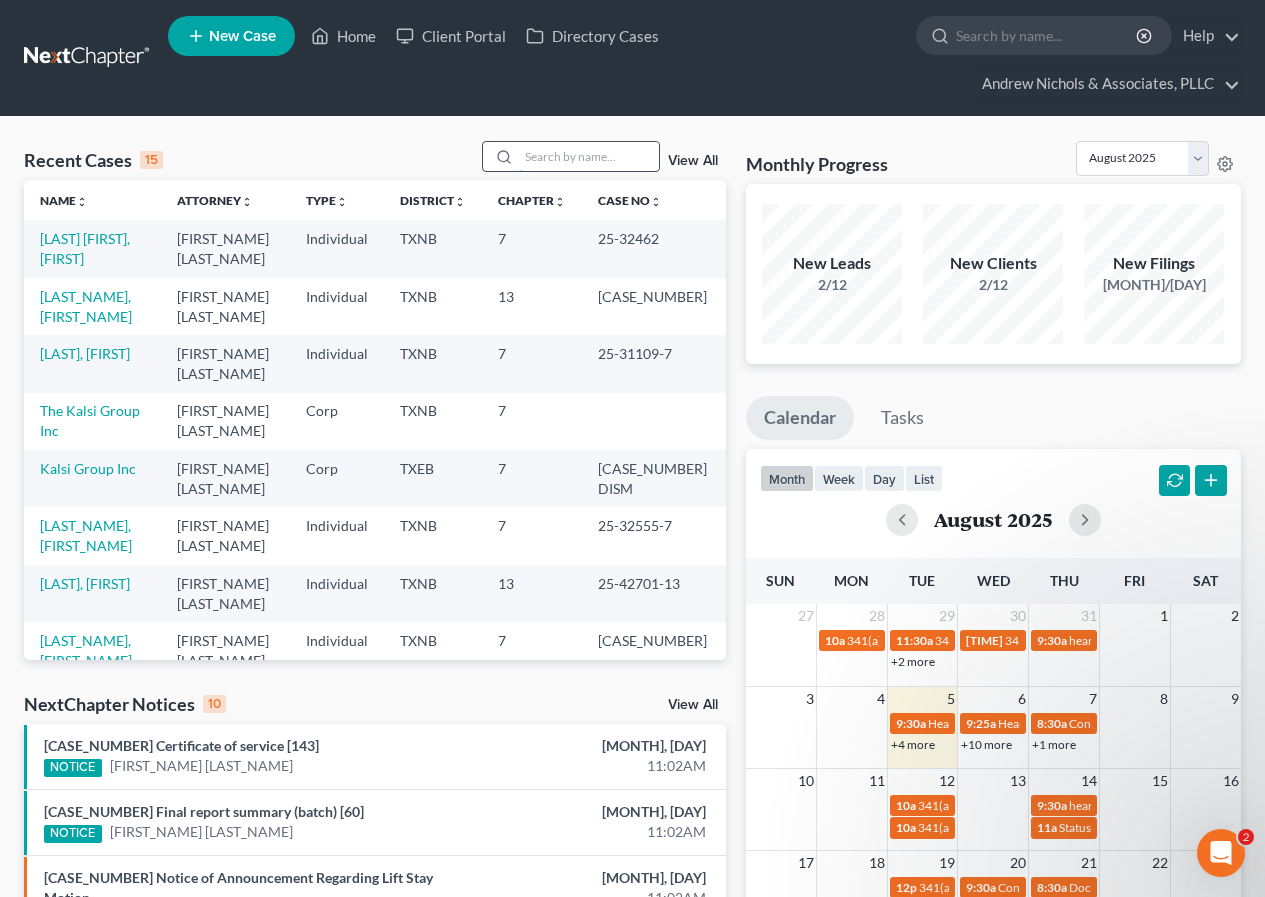 click at bounding box center (589, 156) 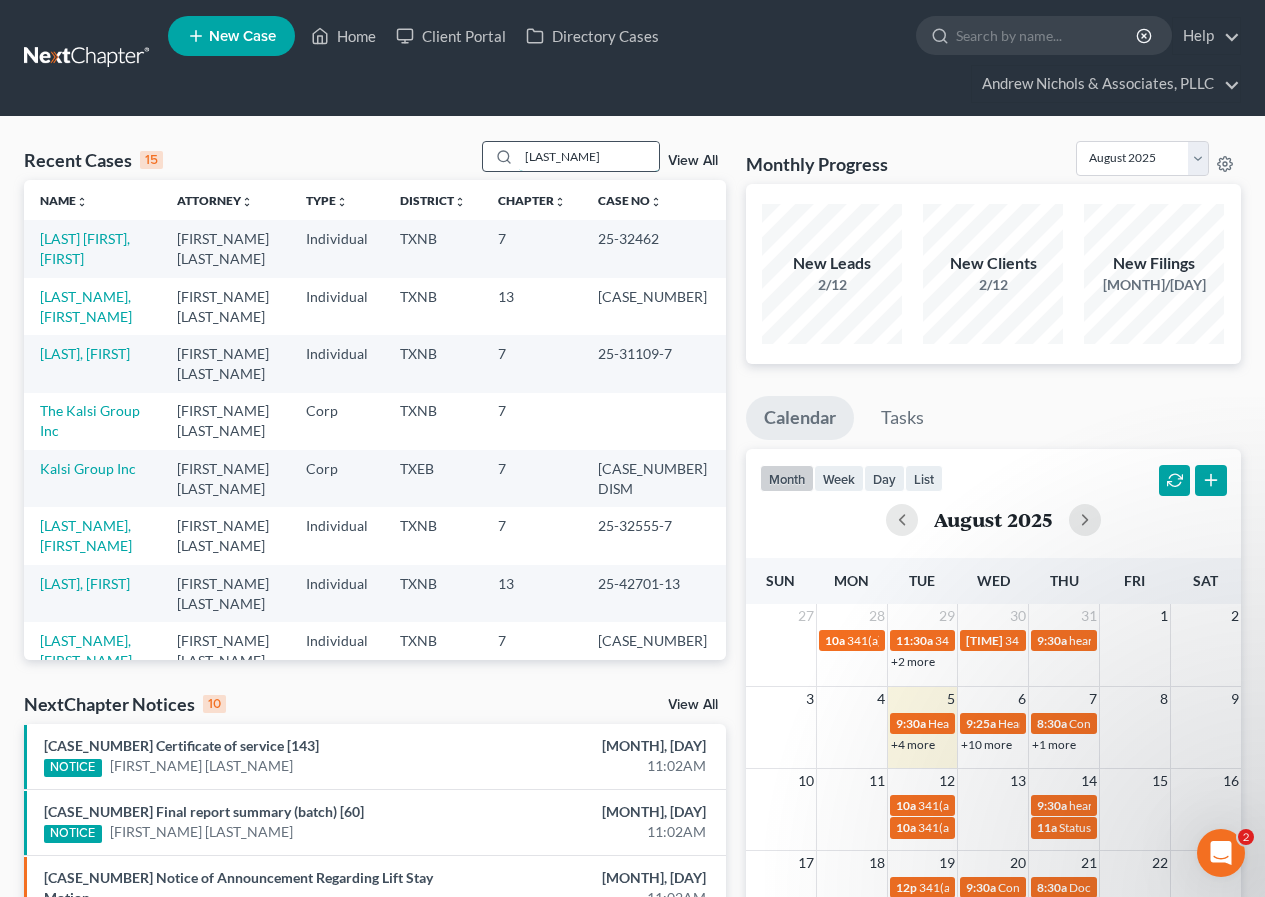 type on "[LAST_NAME]" 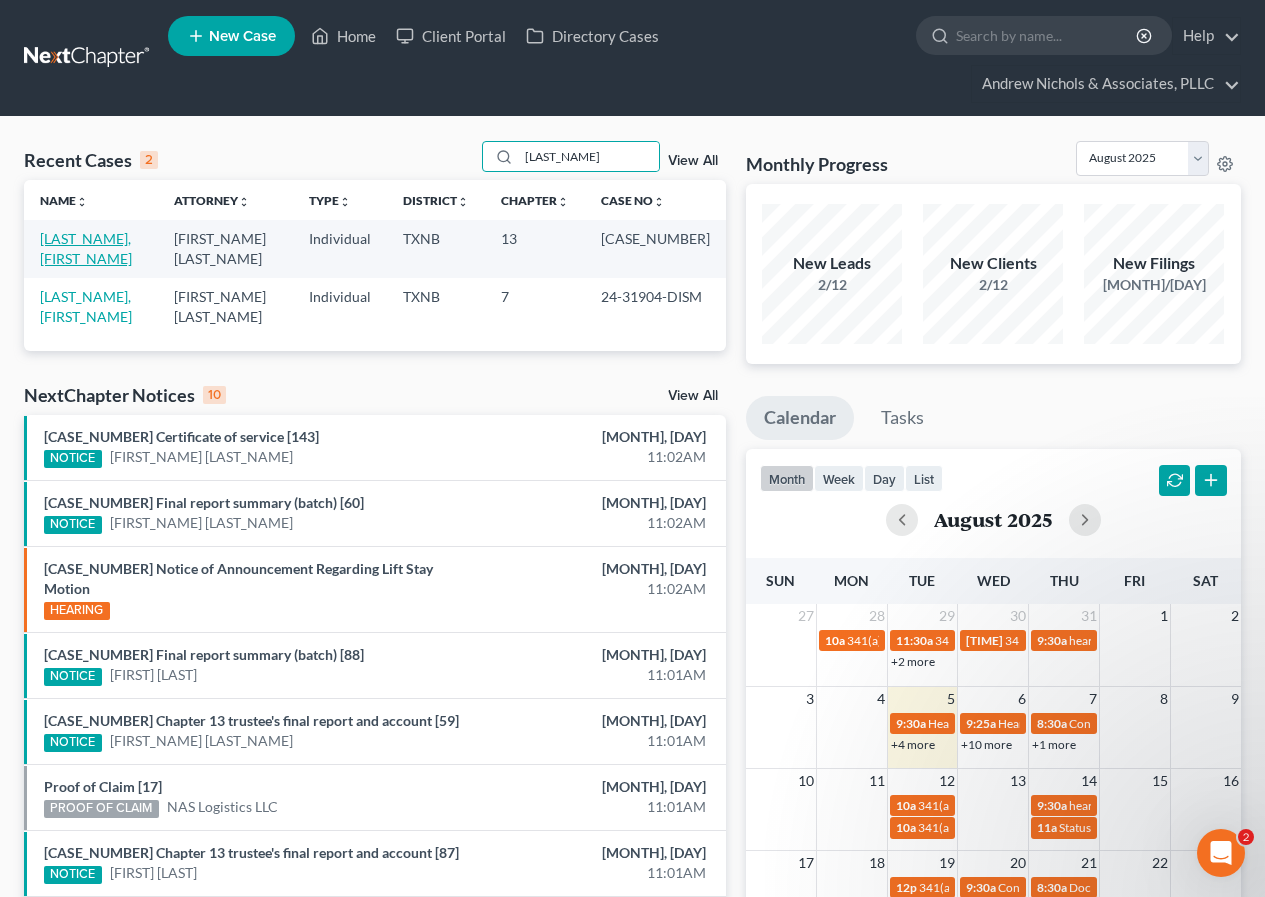 click on "[LAST_NAME], [FIRST_NAME]" at bounding box center [86, 248] 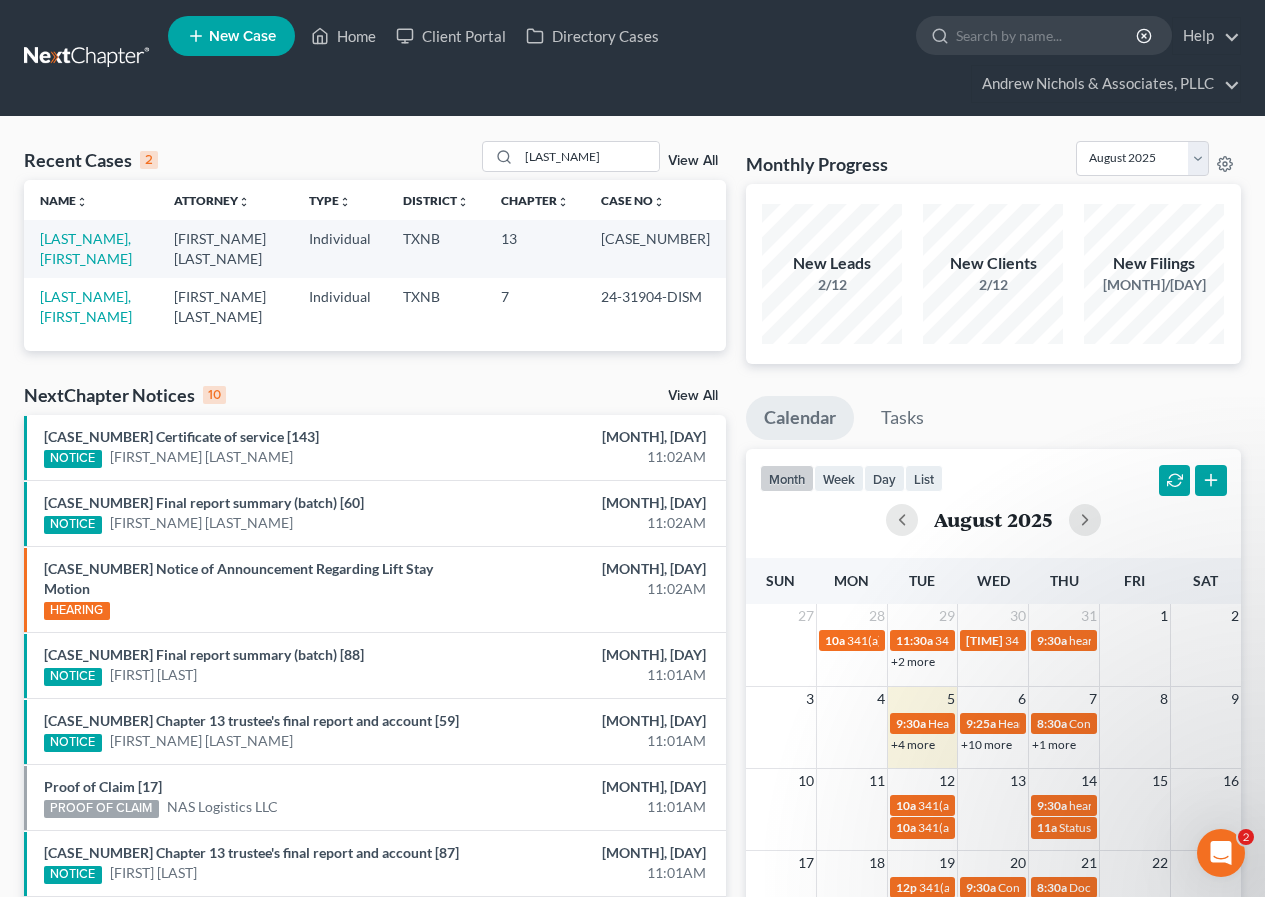 select on "2" 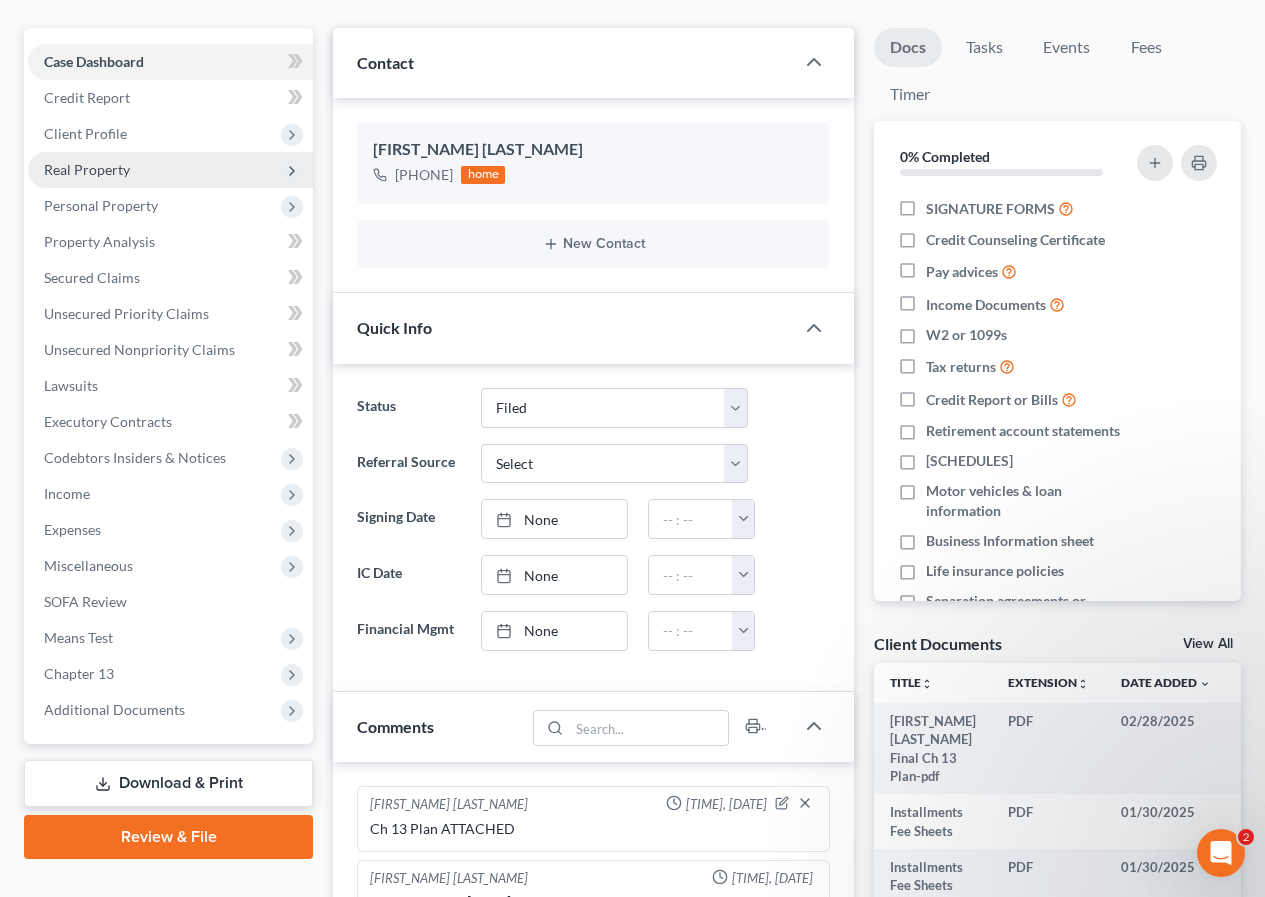 scroll, scrollTop: 0, scrollLeft: 0, axis: both 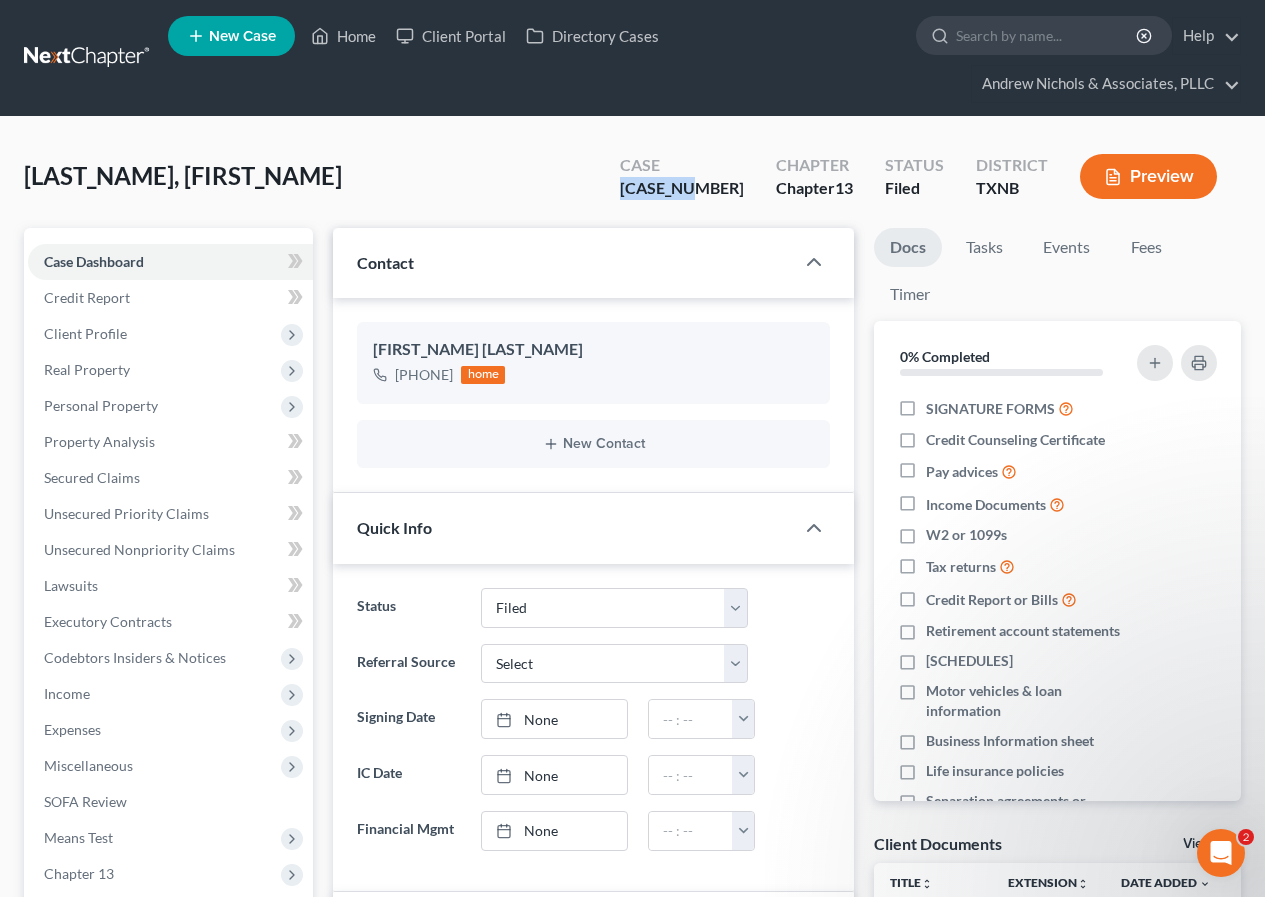 drag, startPoint x: 650, startPoint y: 184, endPoint x: 718, endPoint y: 183, distance: 68.007355 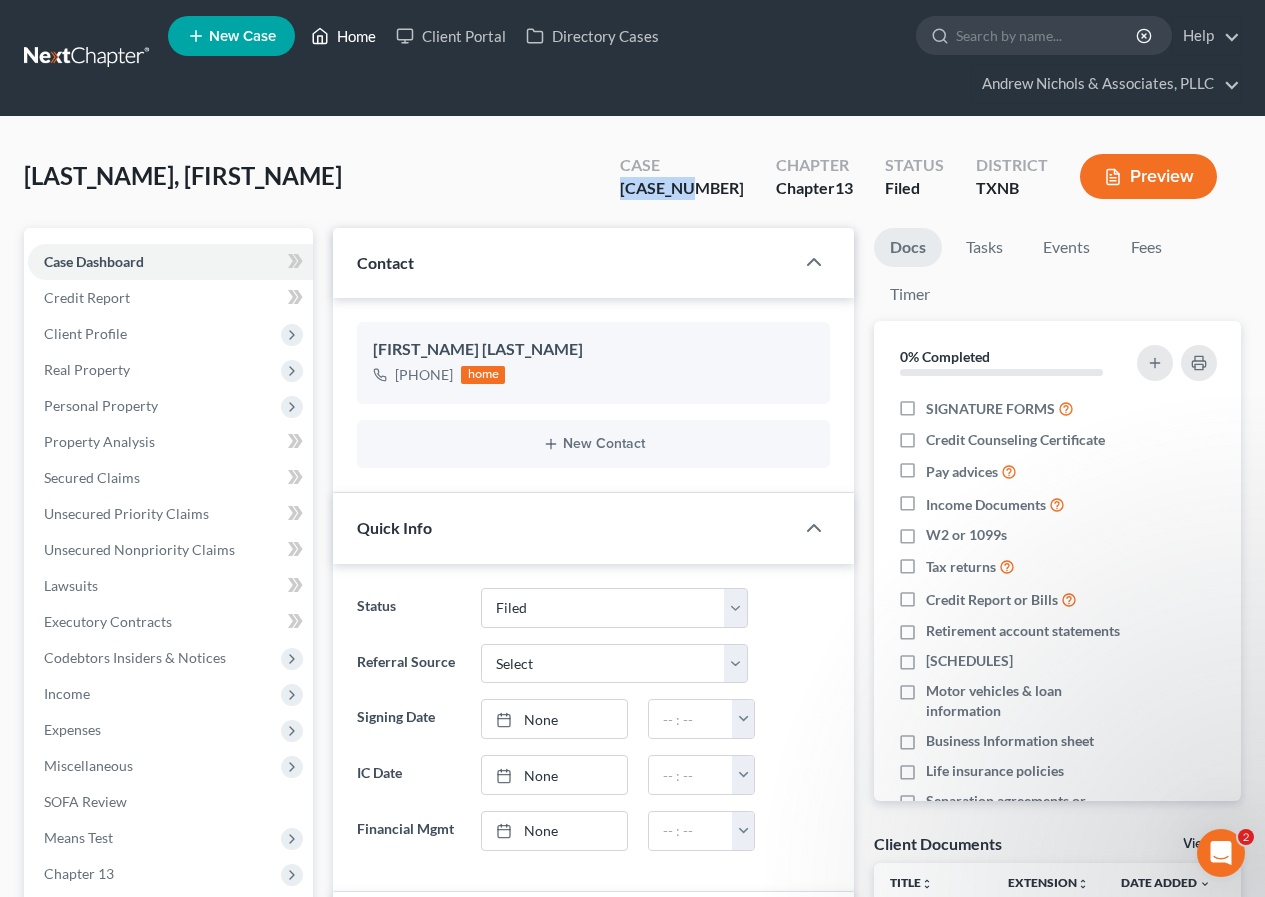 click on "Home" at bounding box center (343, 36) 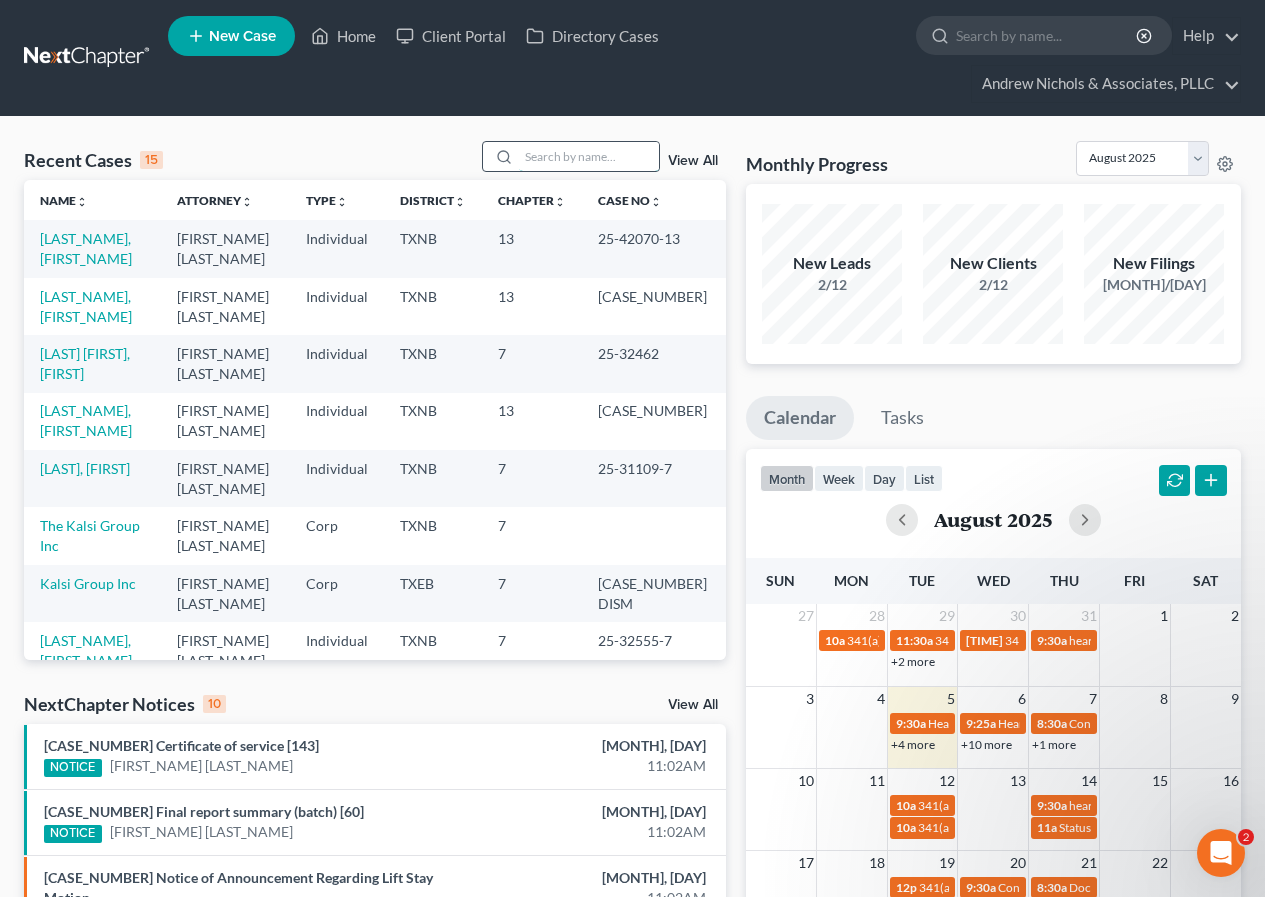 click at bounding box center [589, 156] 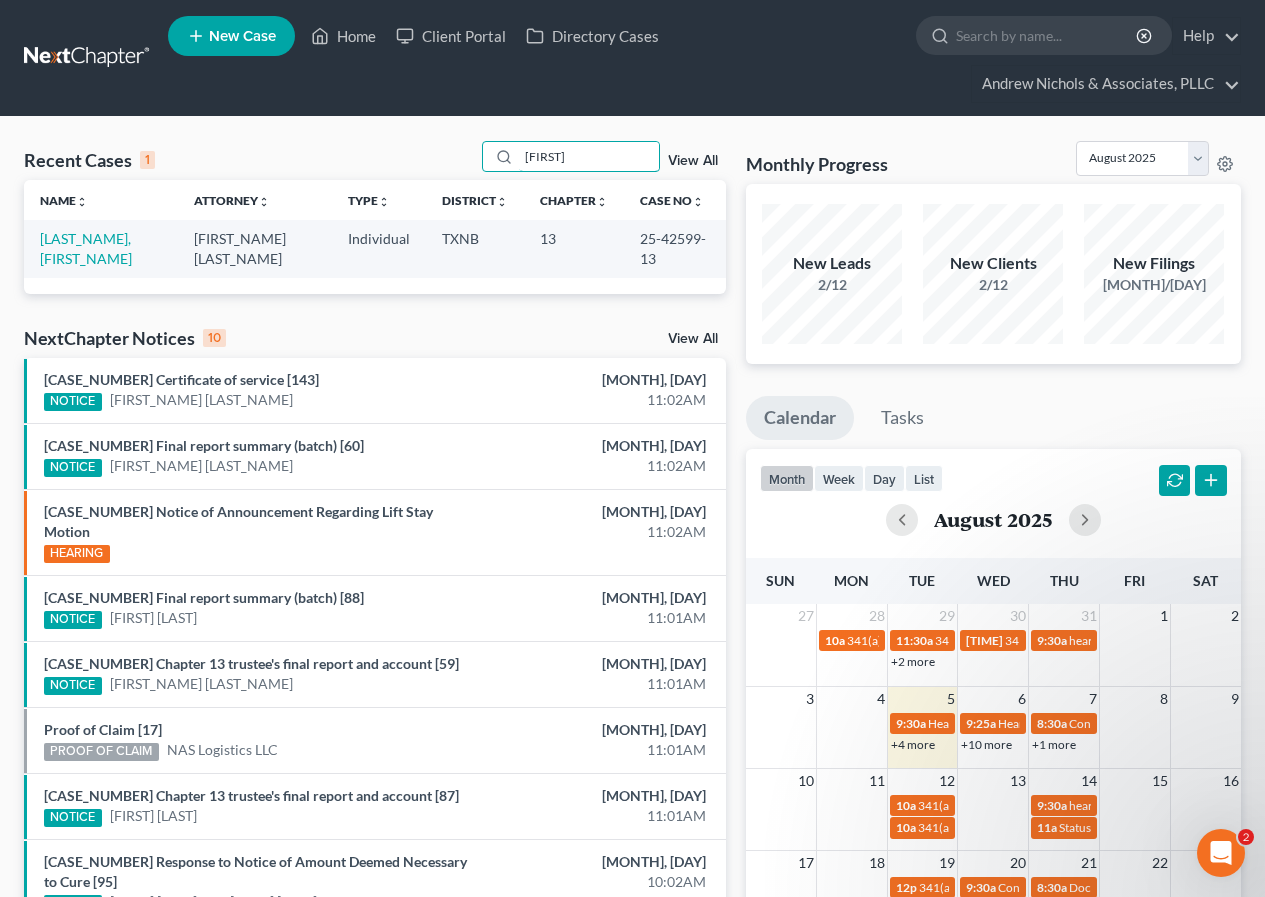 type on "[FIRST]" 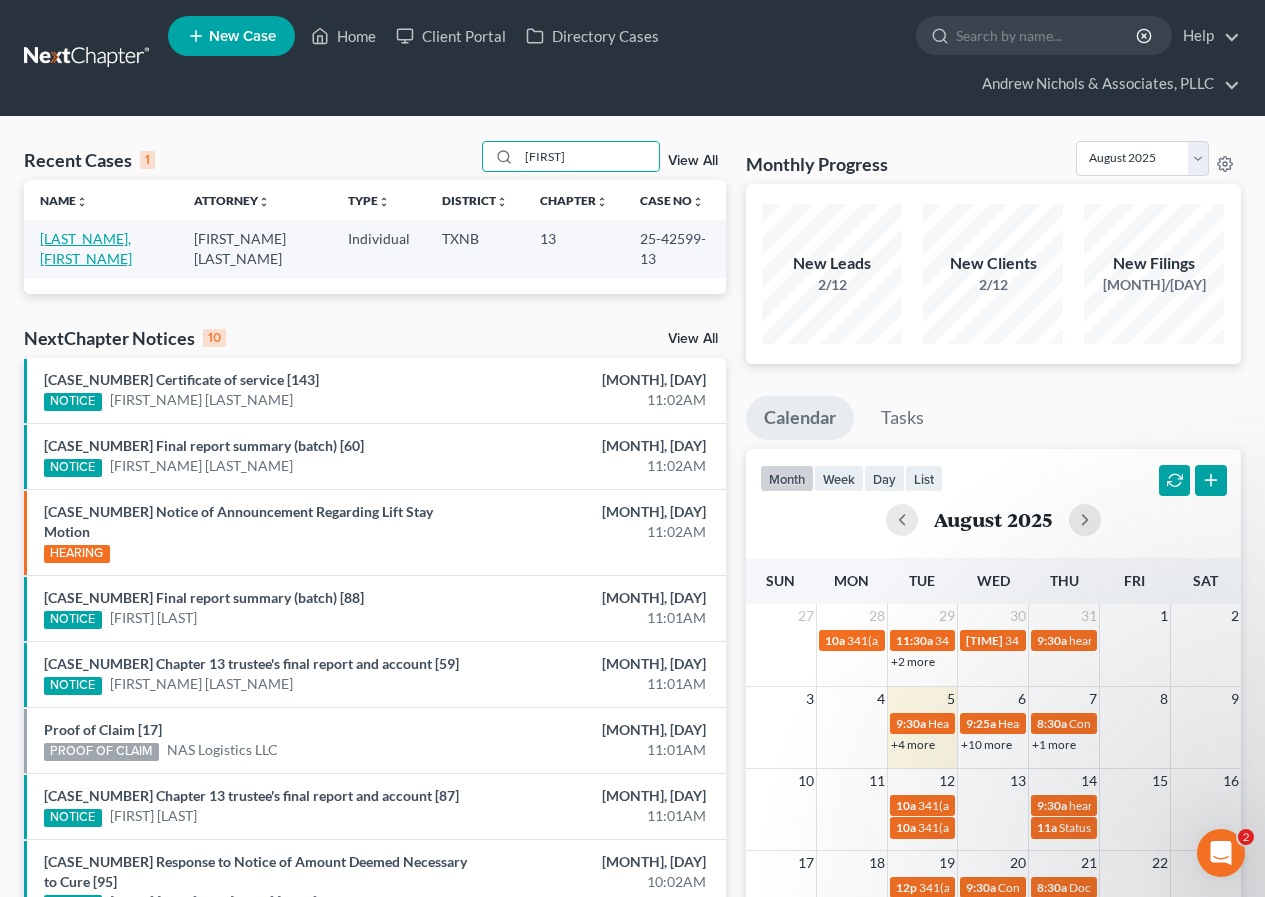 click on "[LAST_NAME], [FIRST_NAME]" at bounding box center [86, 248] 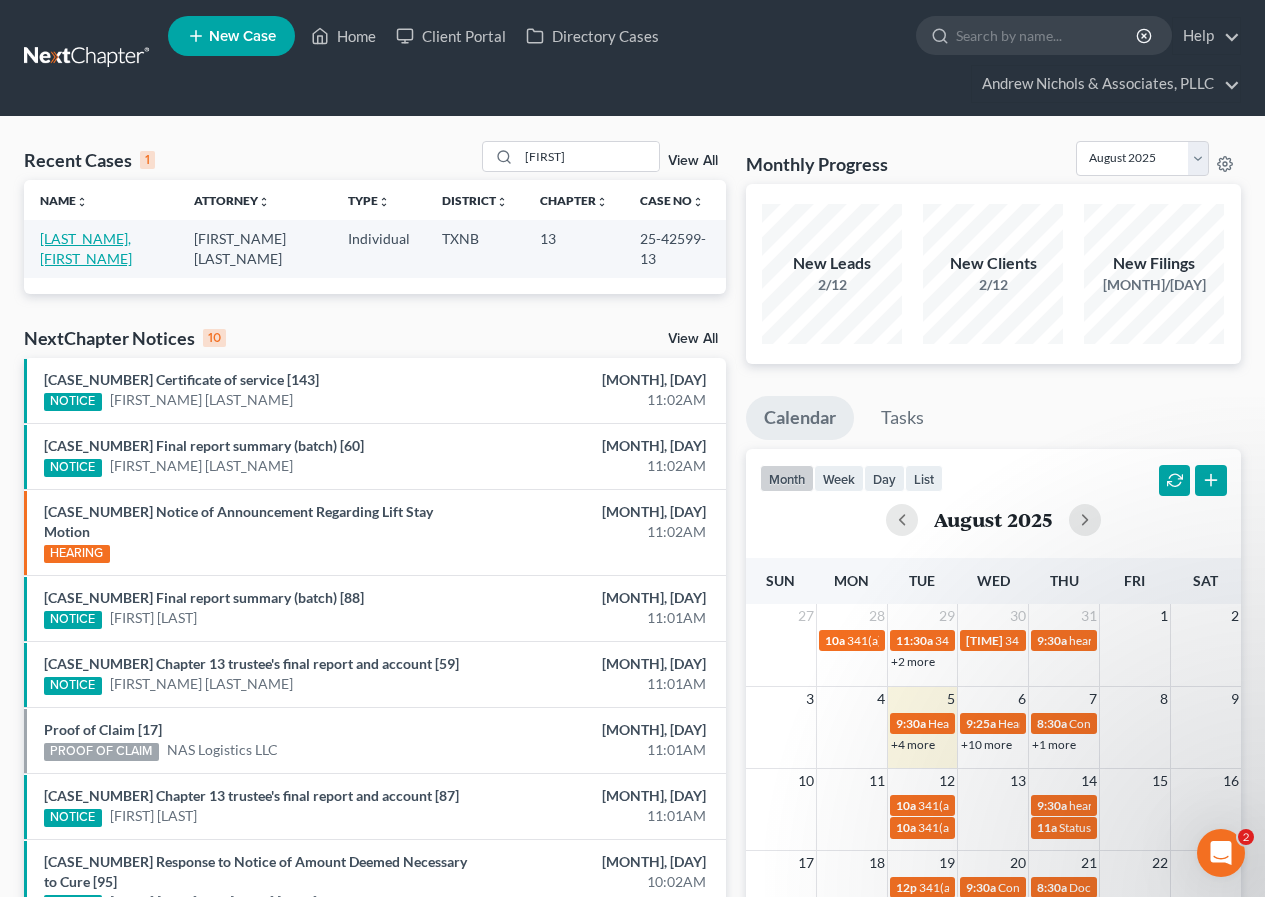 select on "2" 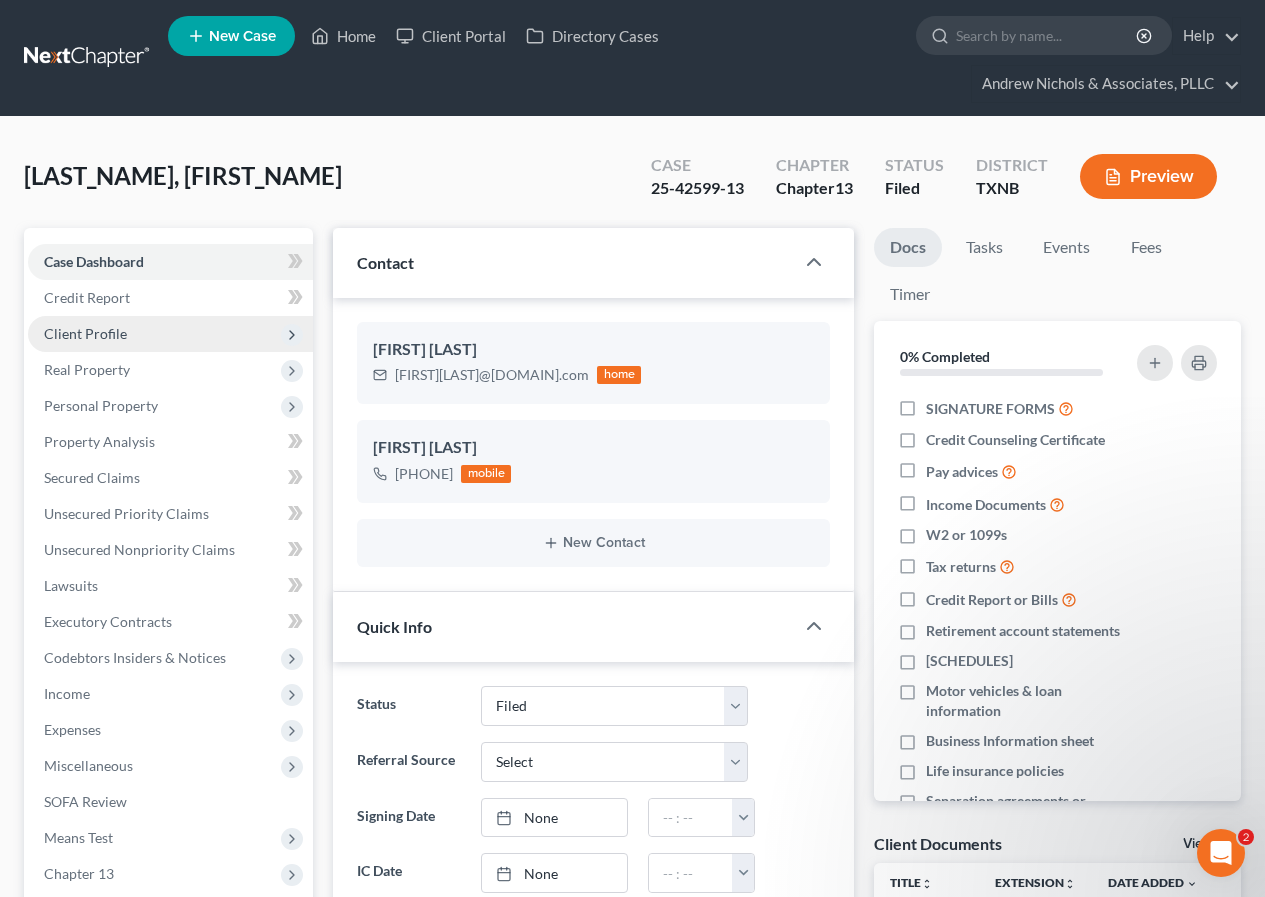 click on "Client Profile" at bounding box center [85, 333] 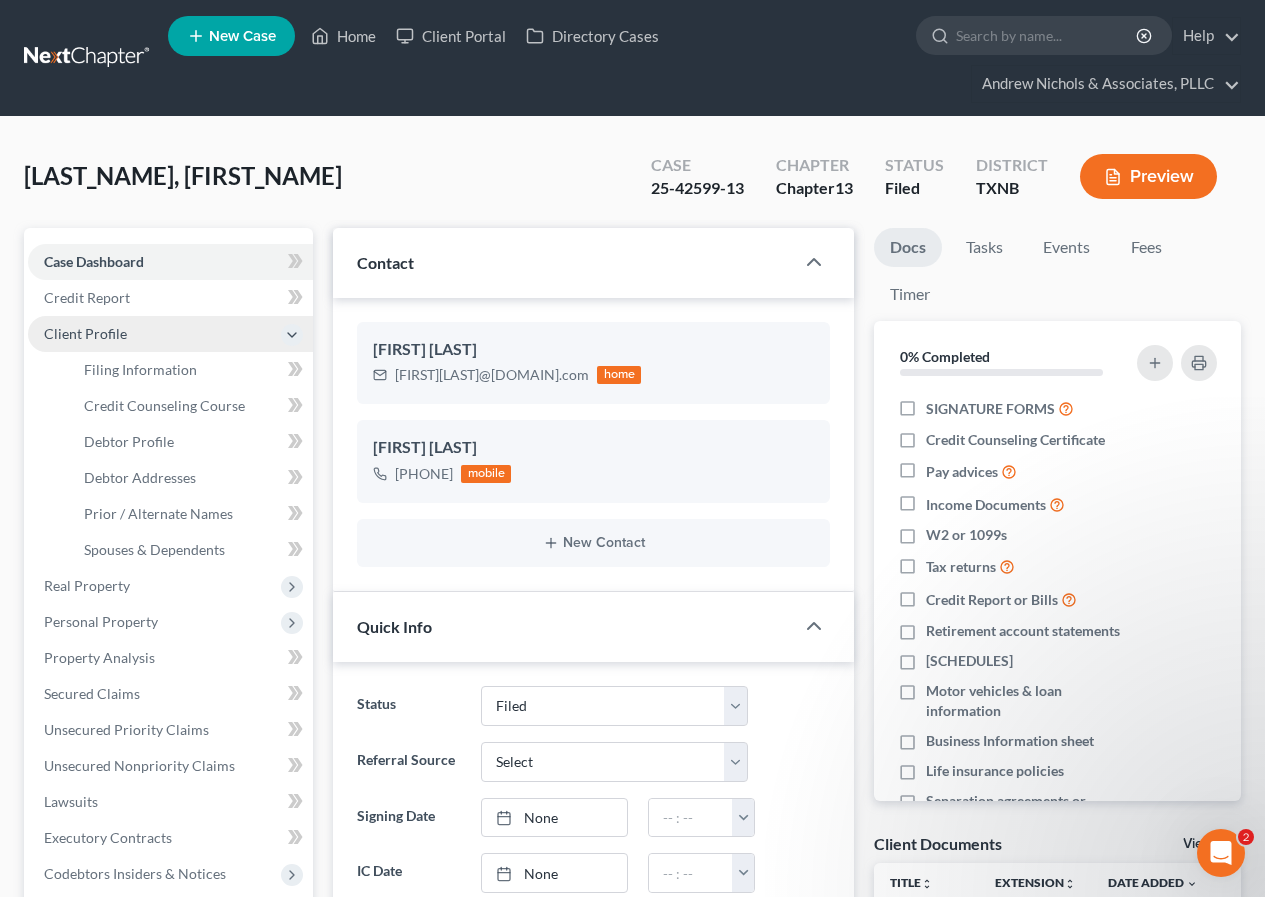 scroll, scrollTop: 176, scrollLeft: 0, axis: vertical 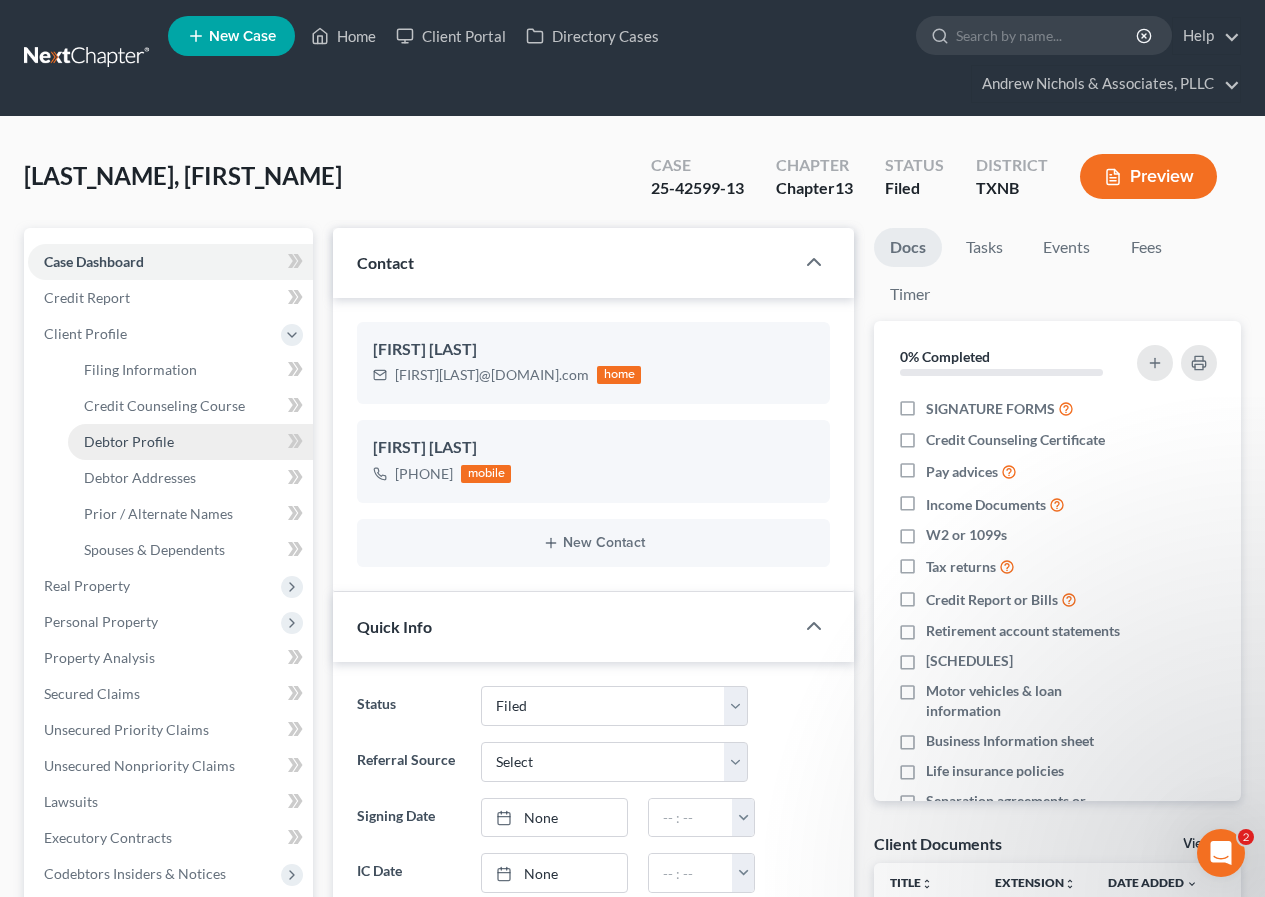 click on "Debtor Profile" at bounding box center (129, 441) 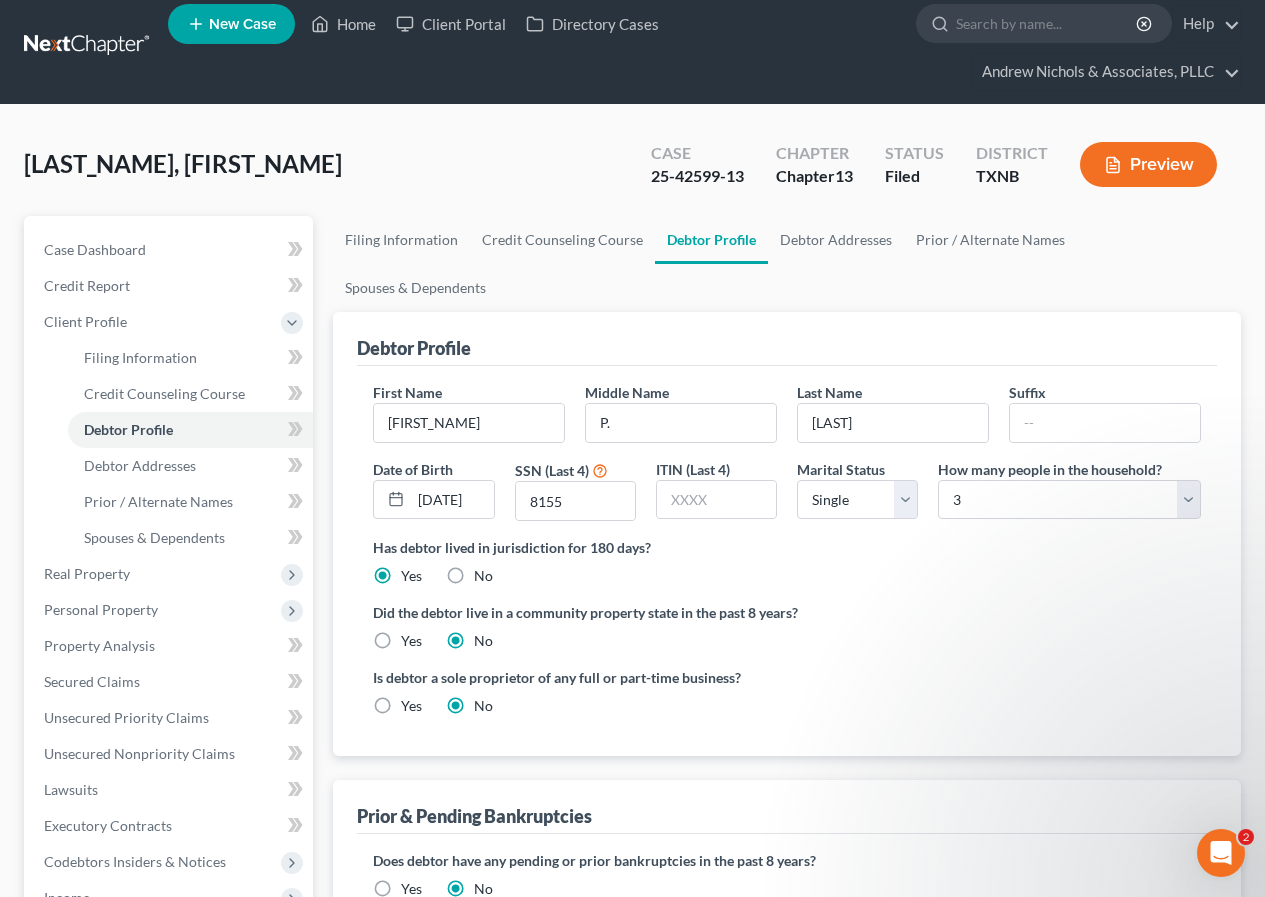 scroll, scrollTop: 0, scrollLeft: 0, axis: both 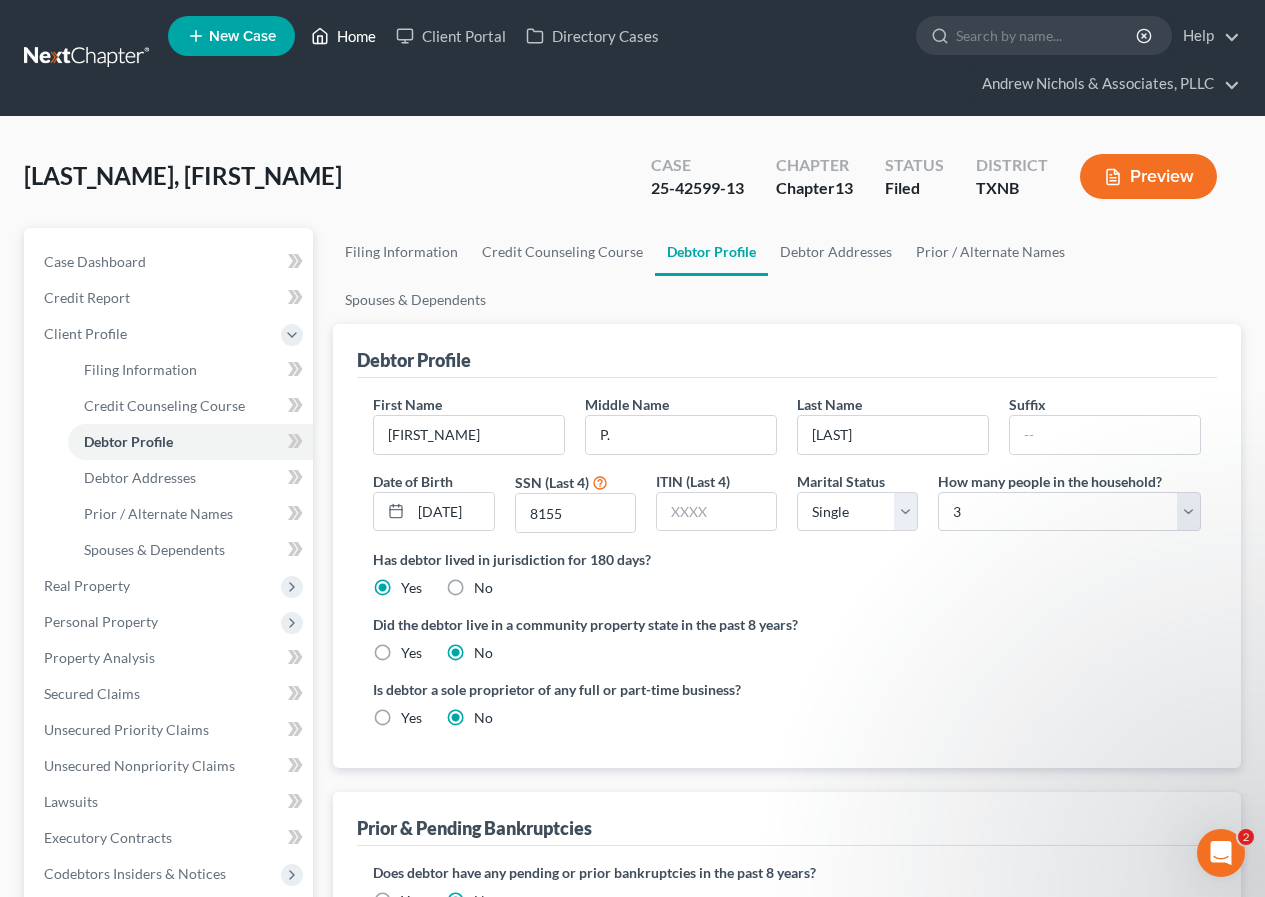 click on "Home" at bounding box center [343, 36] 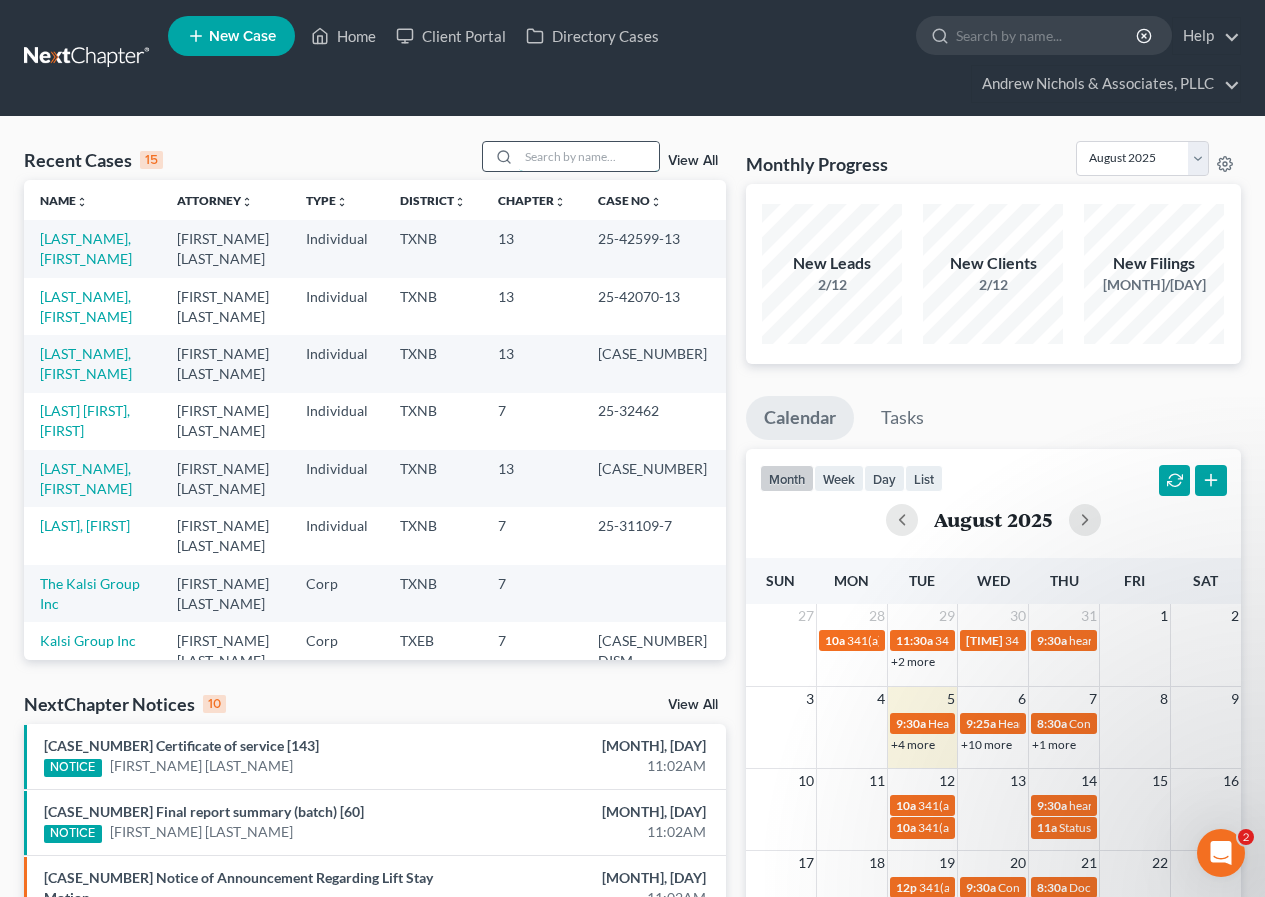 click at bounding box center (589, 156) 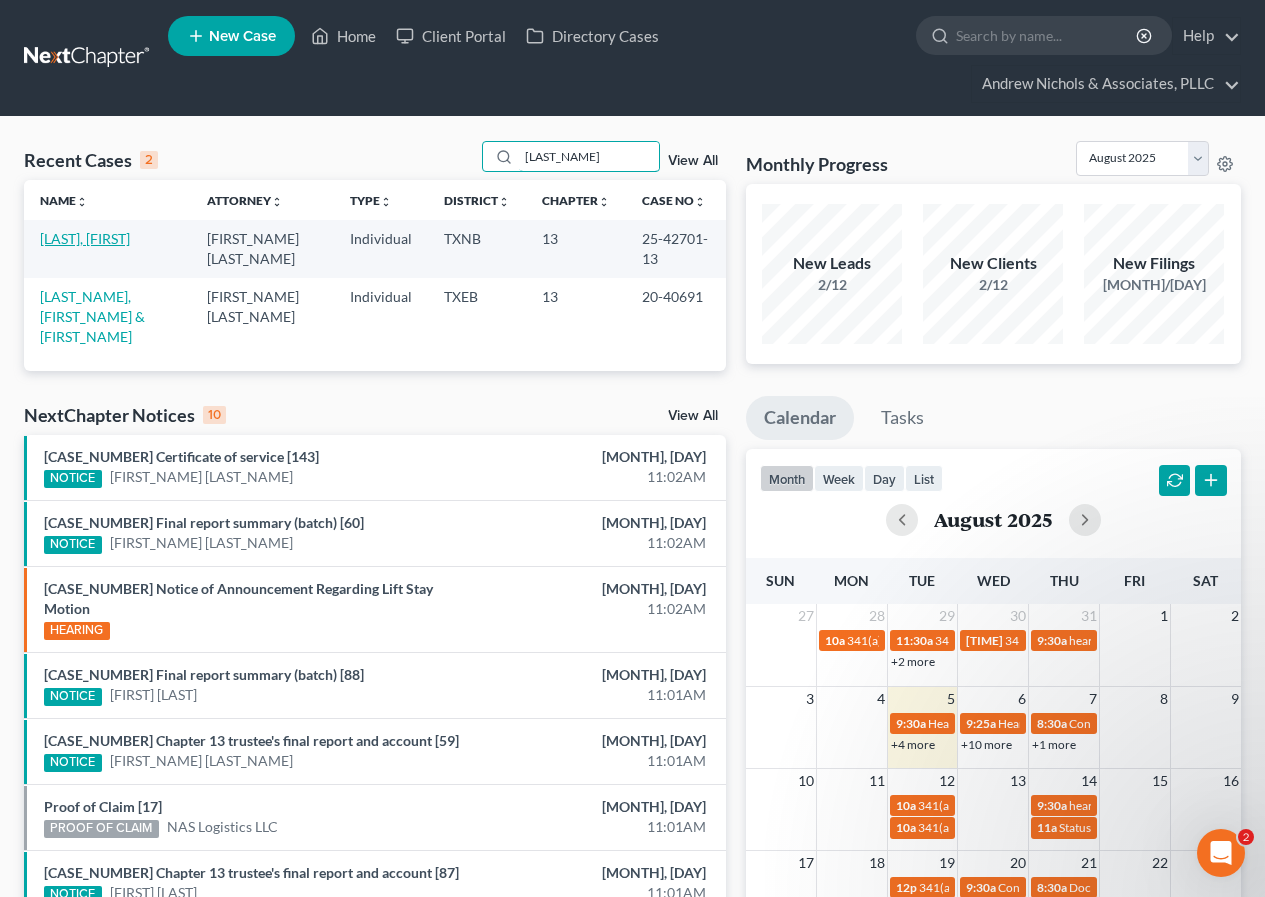 type on "[LAST_NAME]" 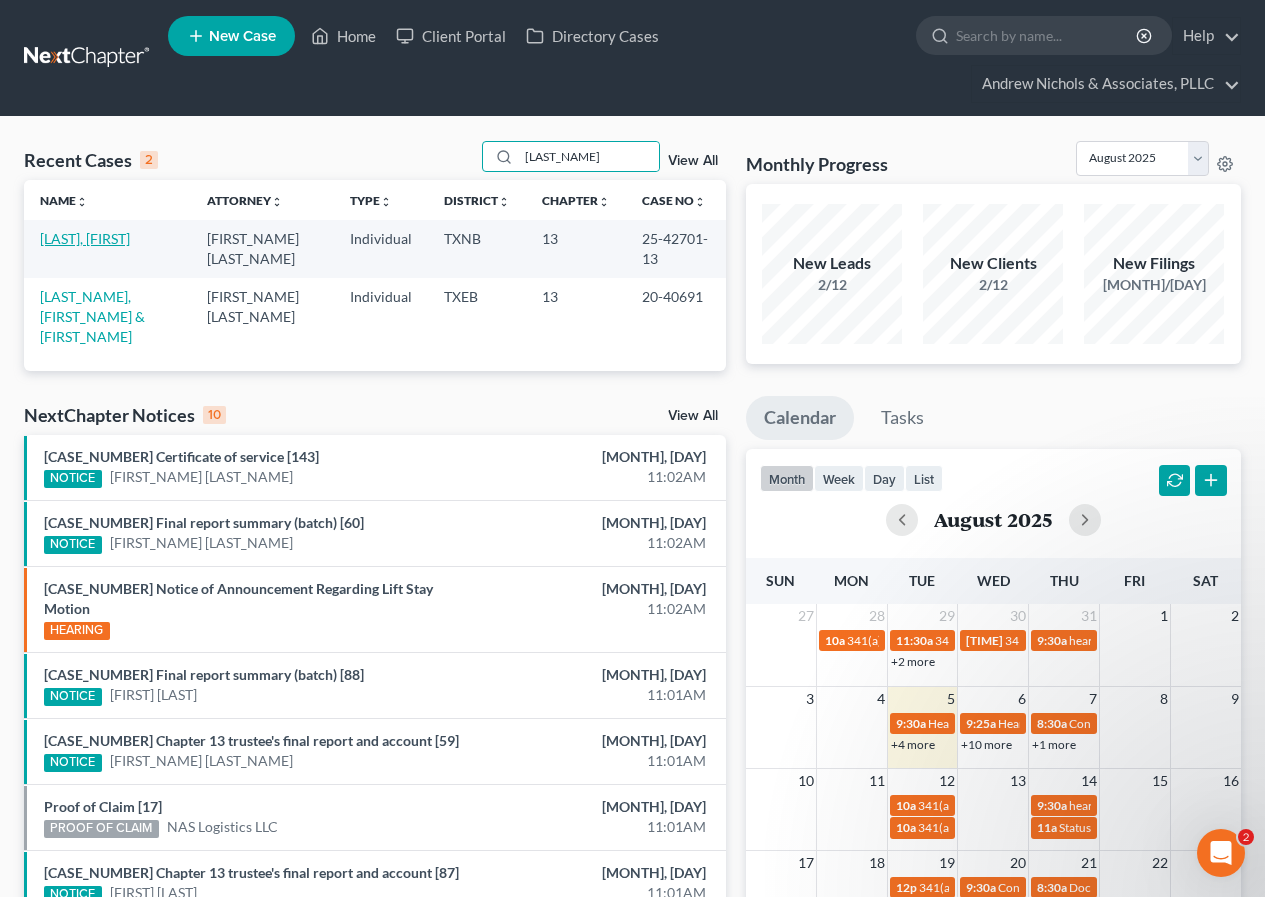 click on "[LAST], [FIRST]" at bounding box center [85, 238] 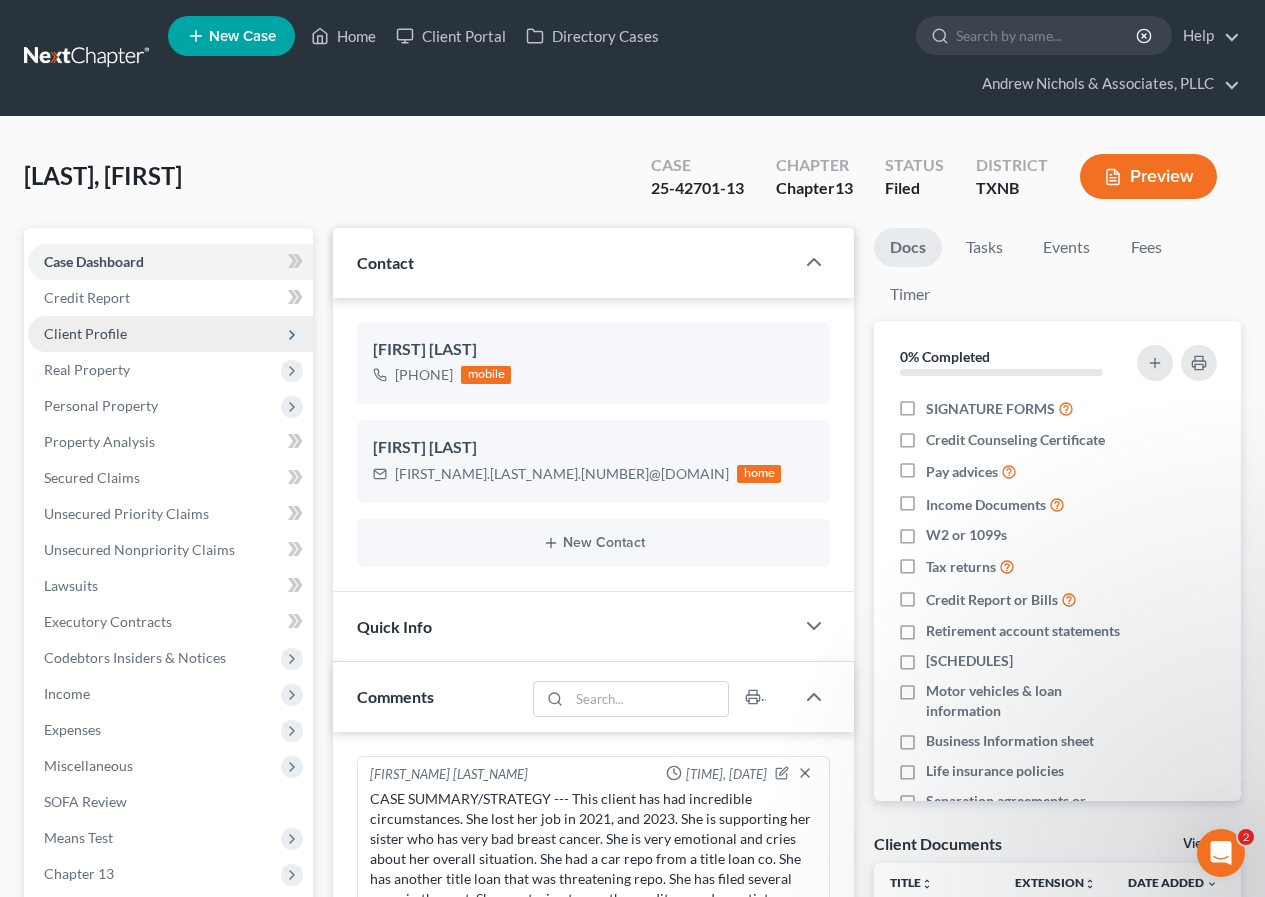 click on "Client Profile" at bounding box center [85, 333] 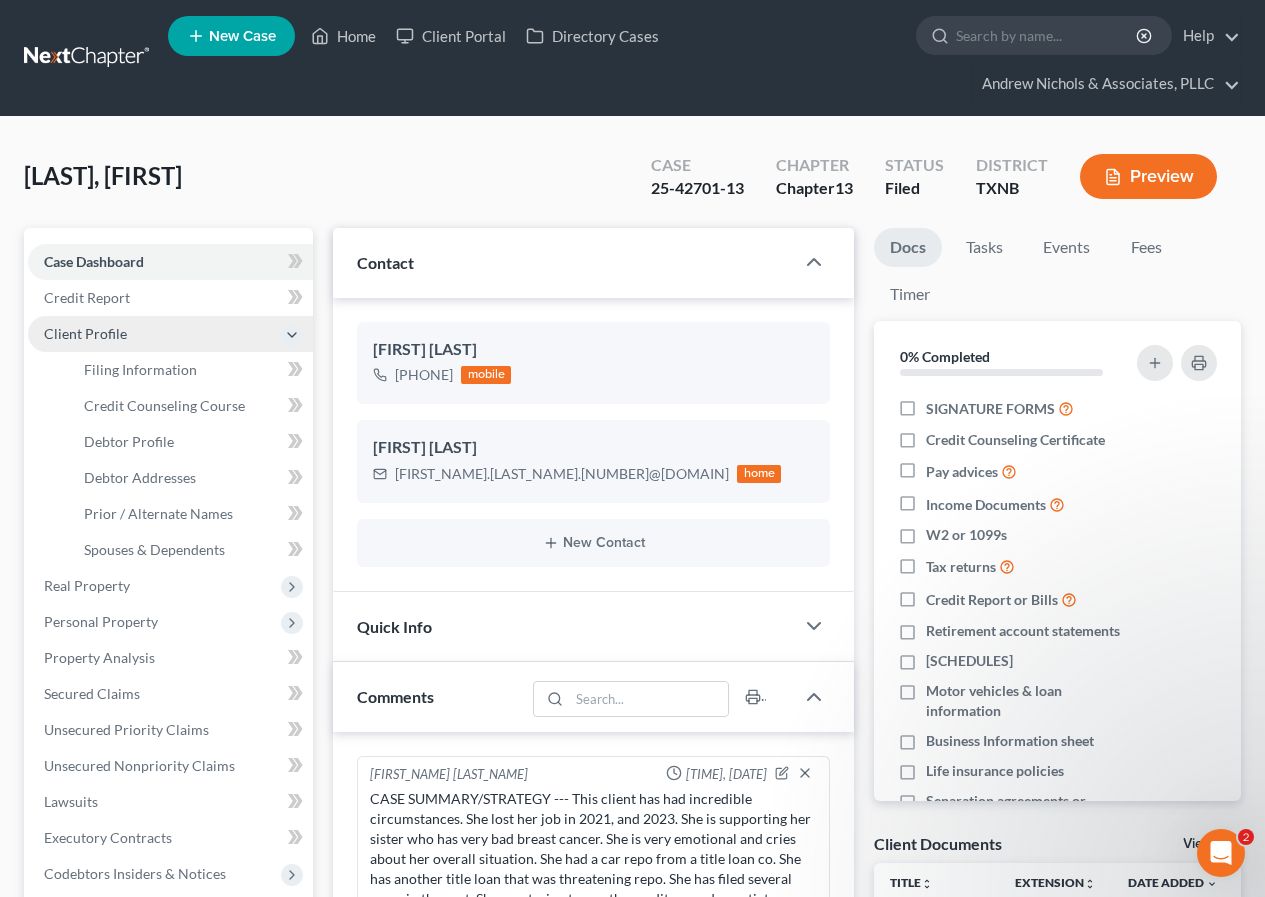 scroll, scrollTop: 530, scrollLeft: 0, axis: vertical 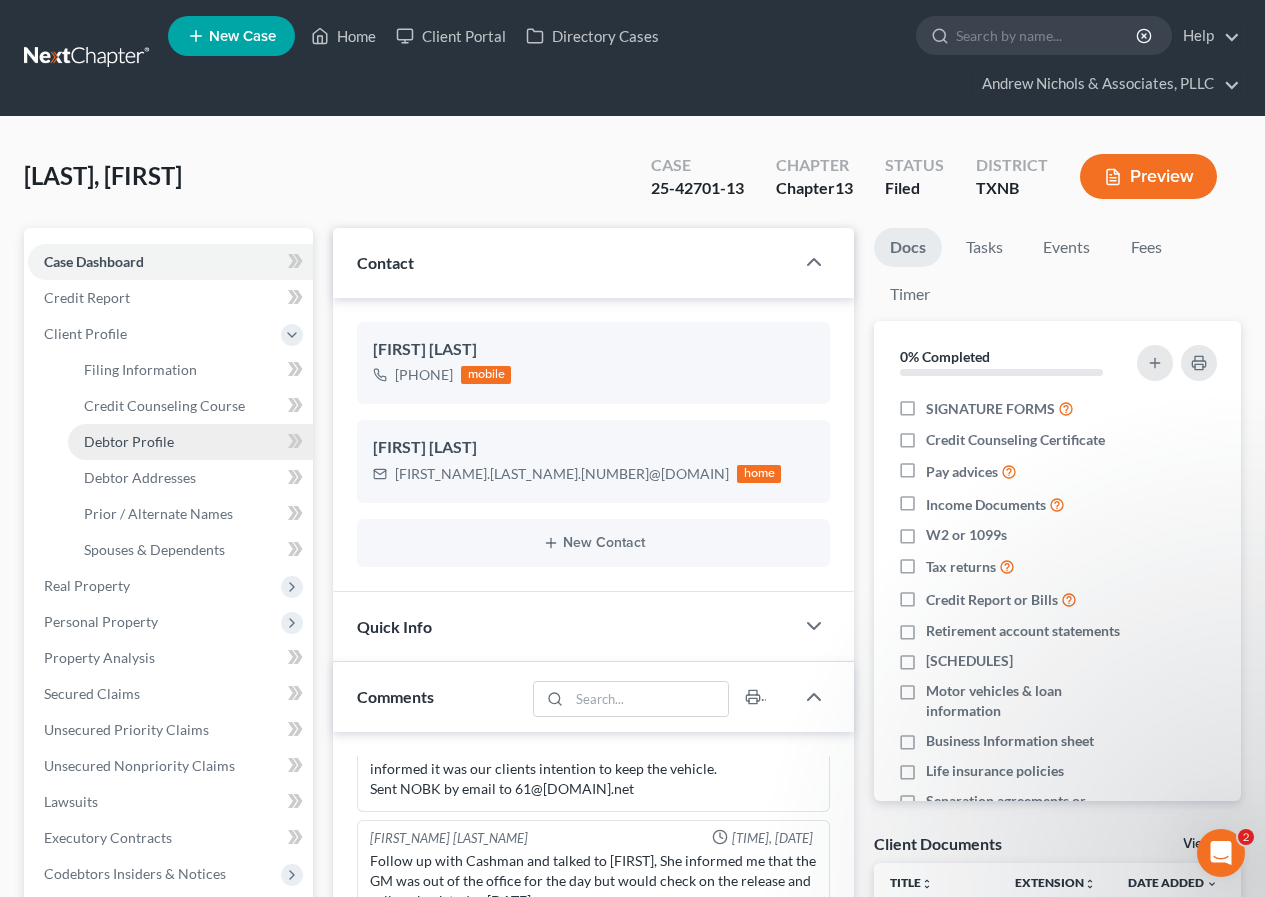 click on "Debtor Profile" at bounding box center [129, 441] 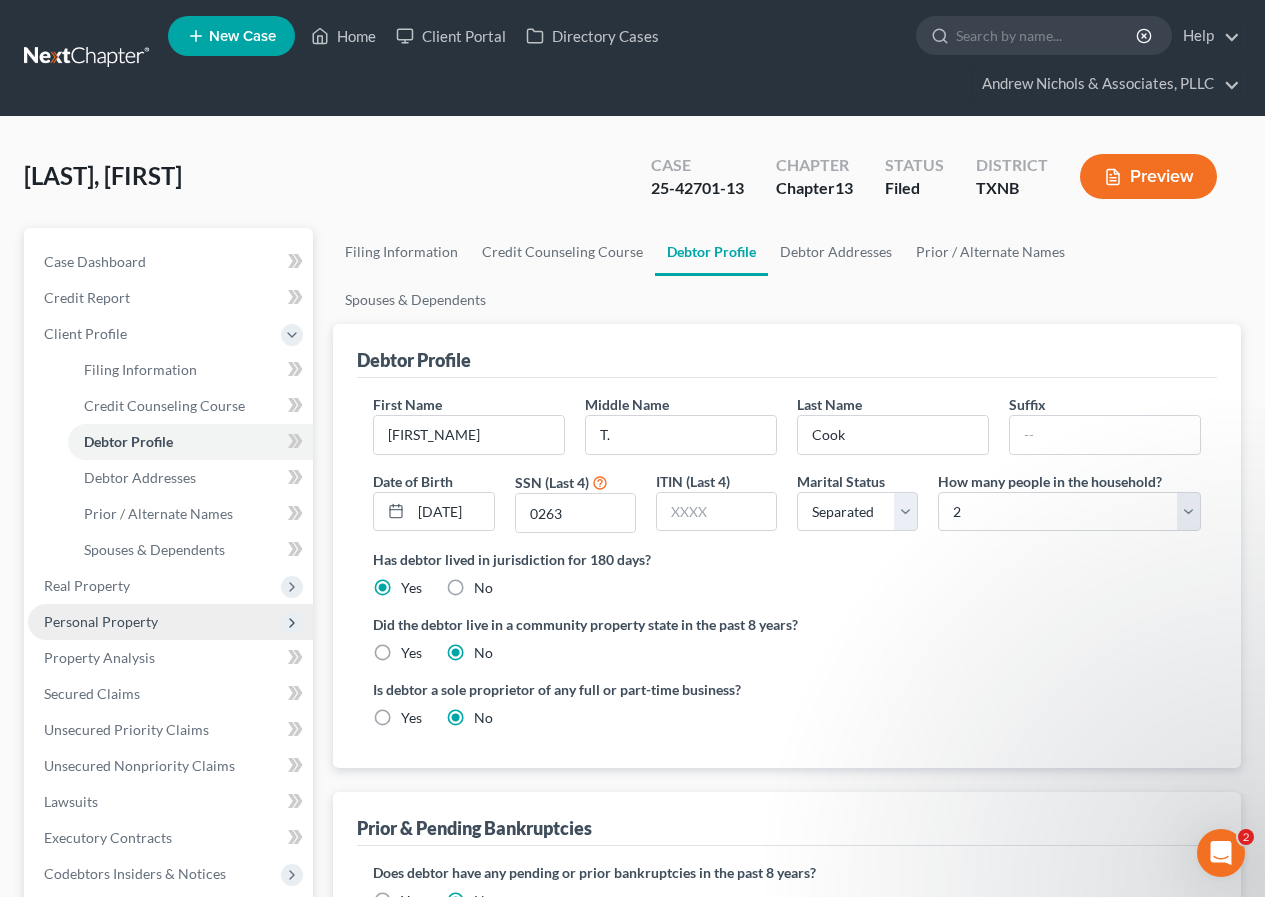 click on "Personal Property" at bounding box center [170, 622] 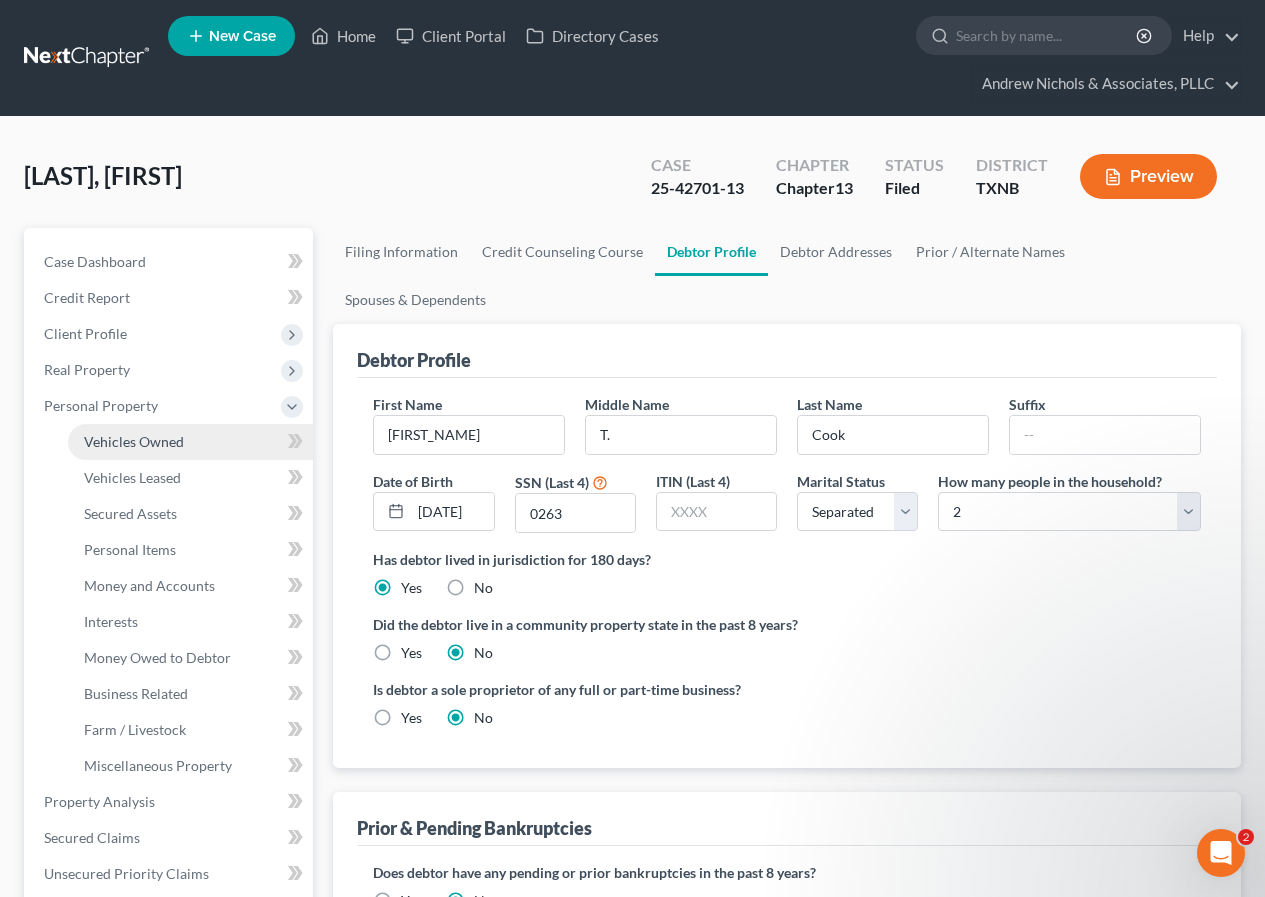 click on "Vehicles Owned" at bounding box center [134, 441] 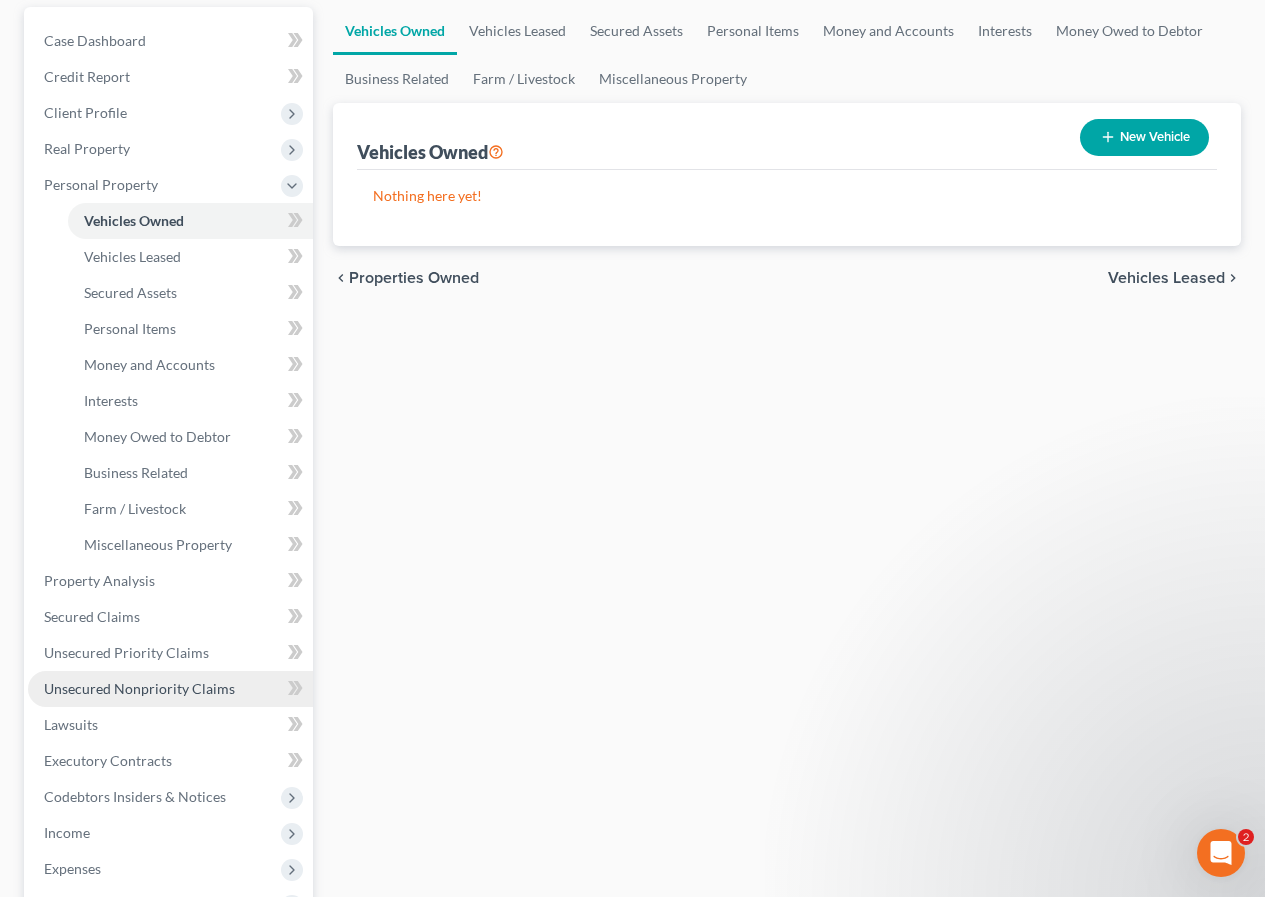scroll, scrollTop: 300, scrollLeft: 0, axis: vertical 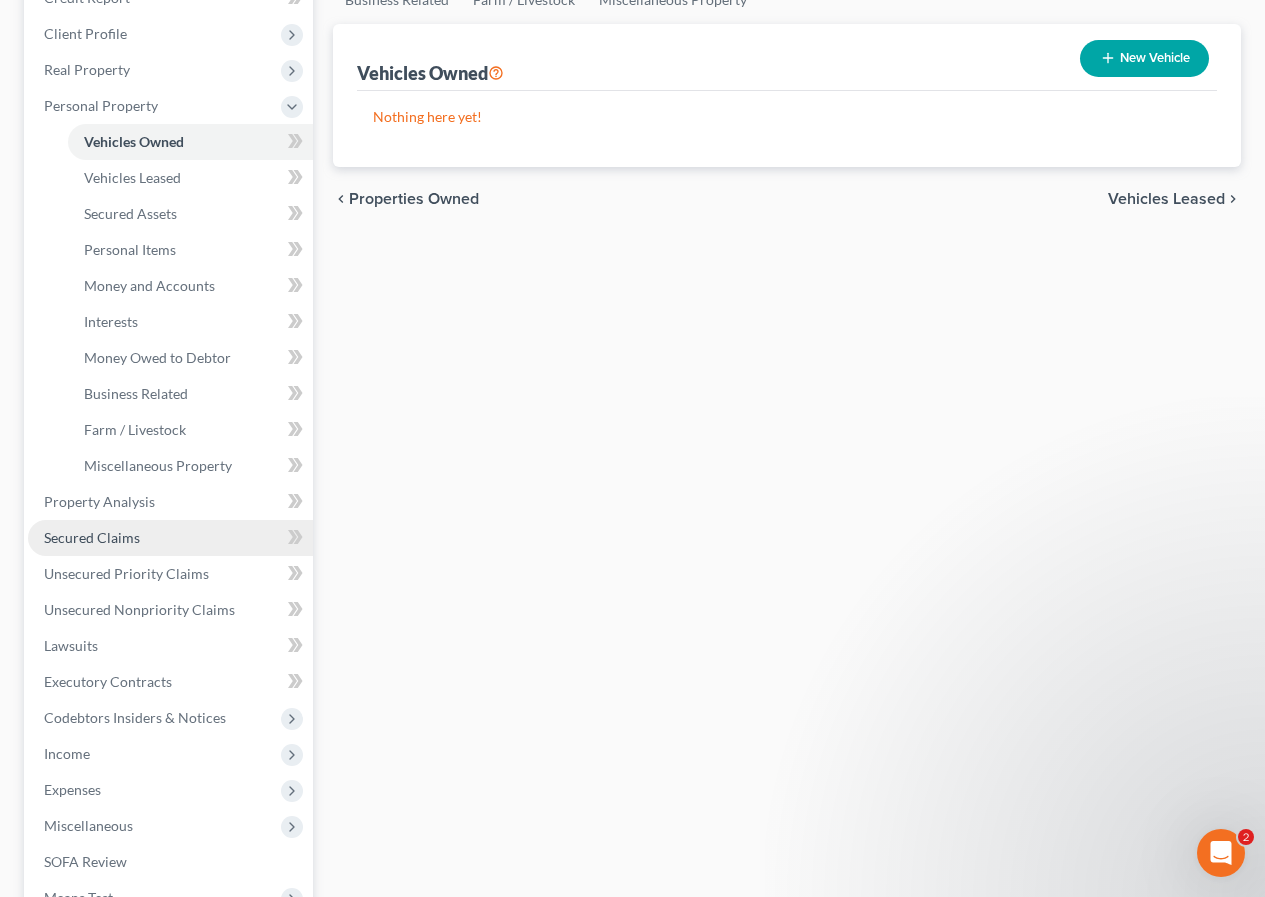 click on "Secured Claims" at bounding box center [170, 538] 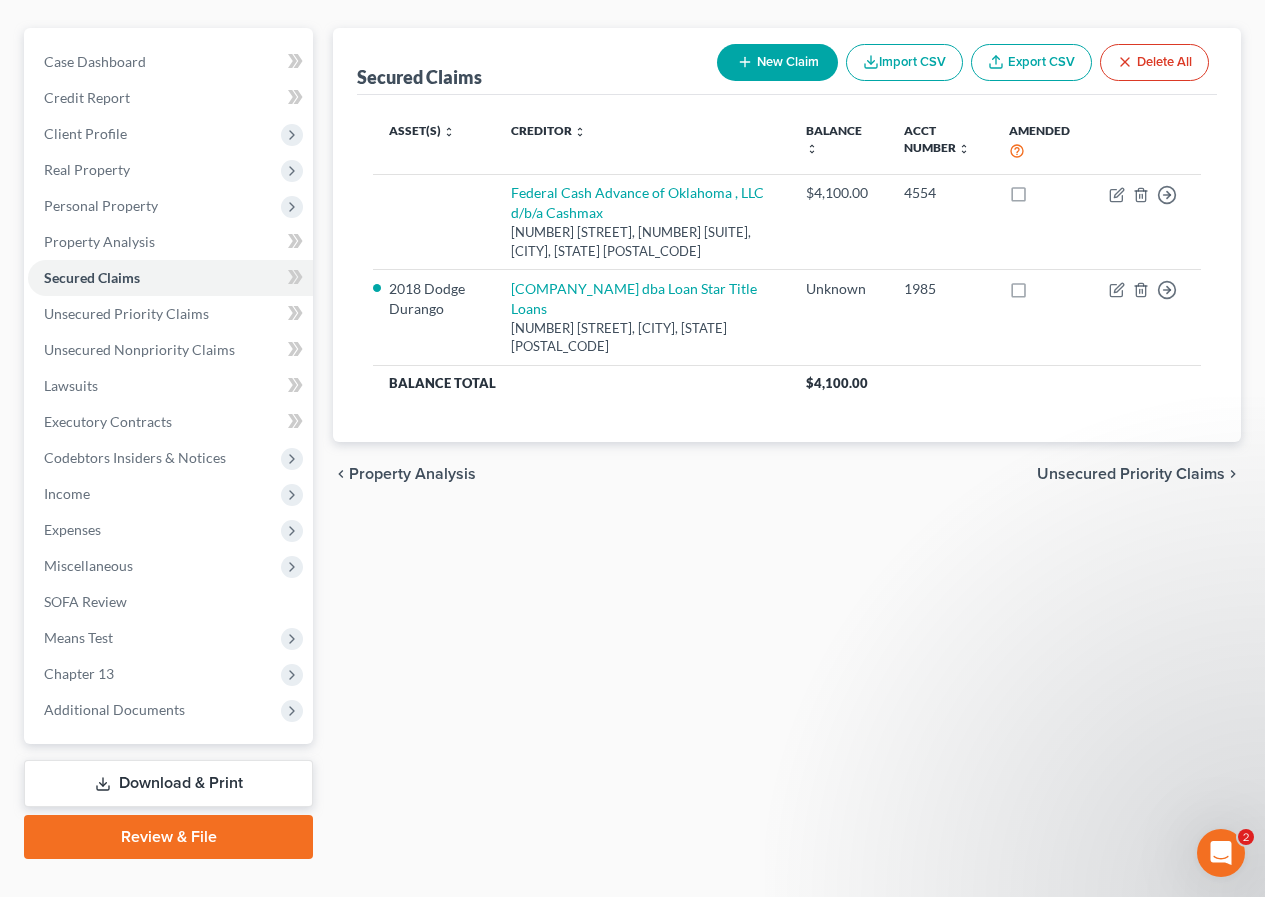 scroll, scrollTop: 100, scrollLeft: 0, axis: vertical 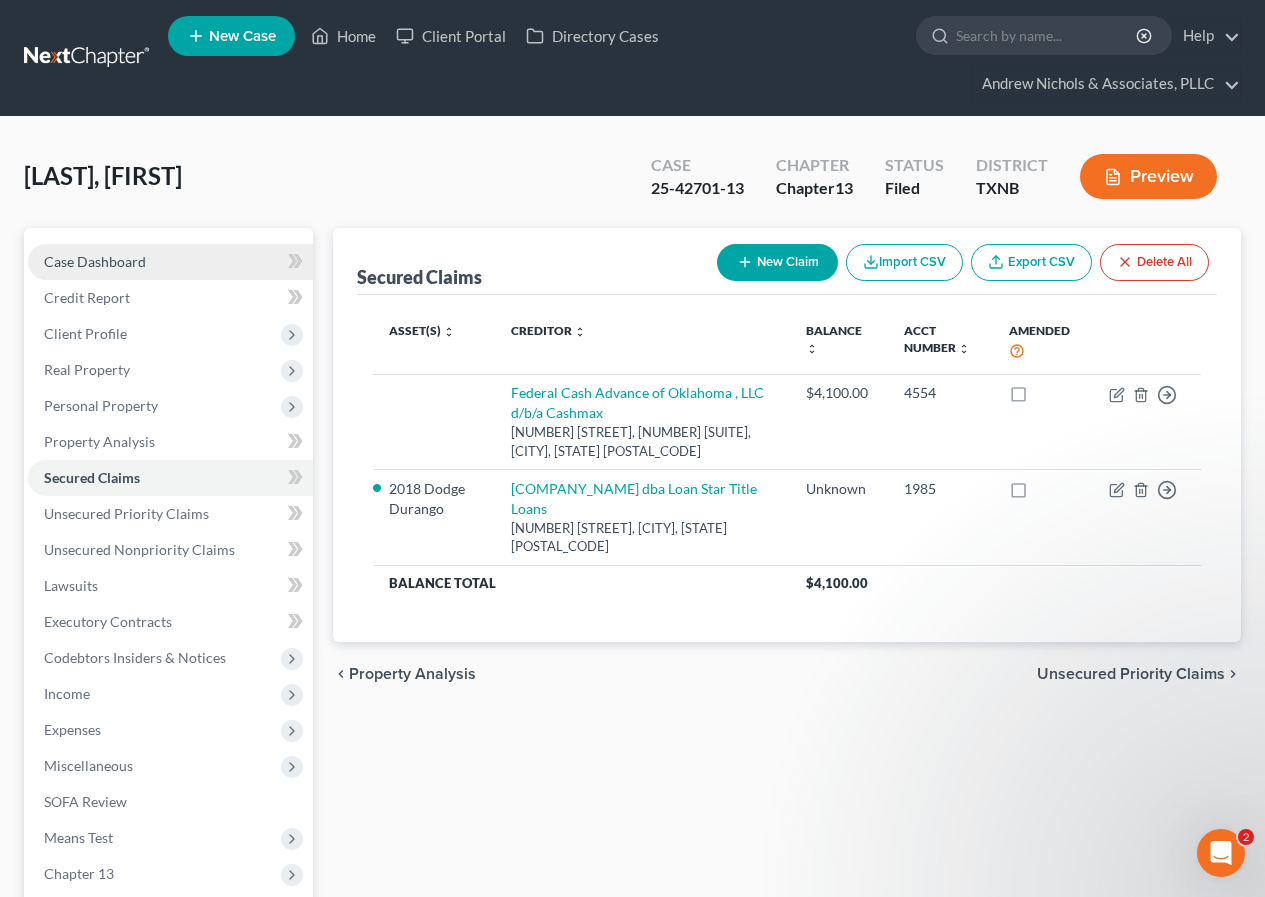 click on "Case Dashboard" at bounding box center [95, 261] 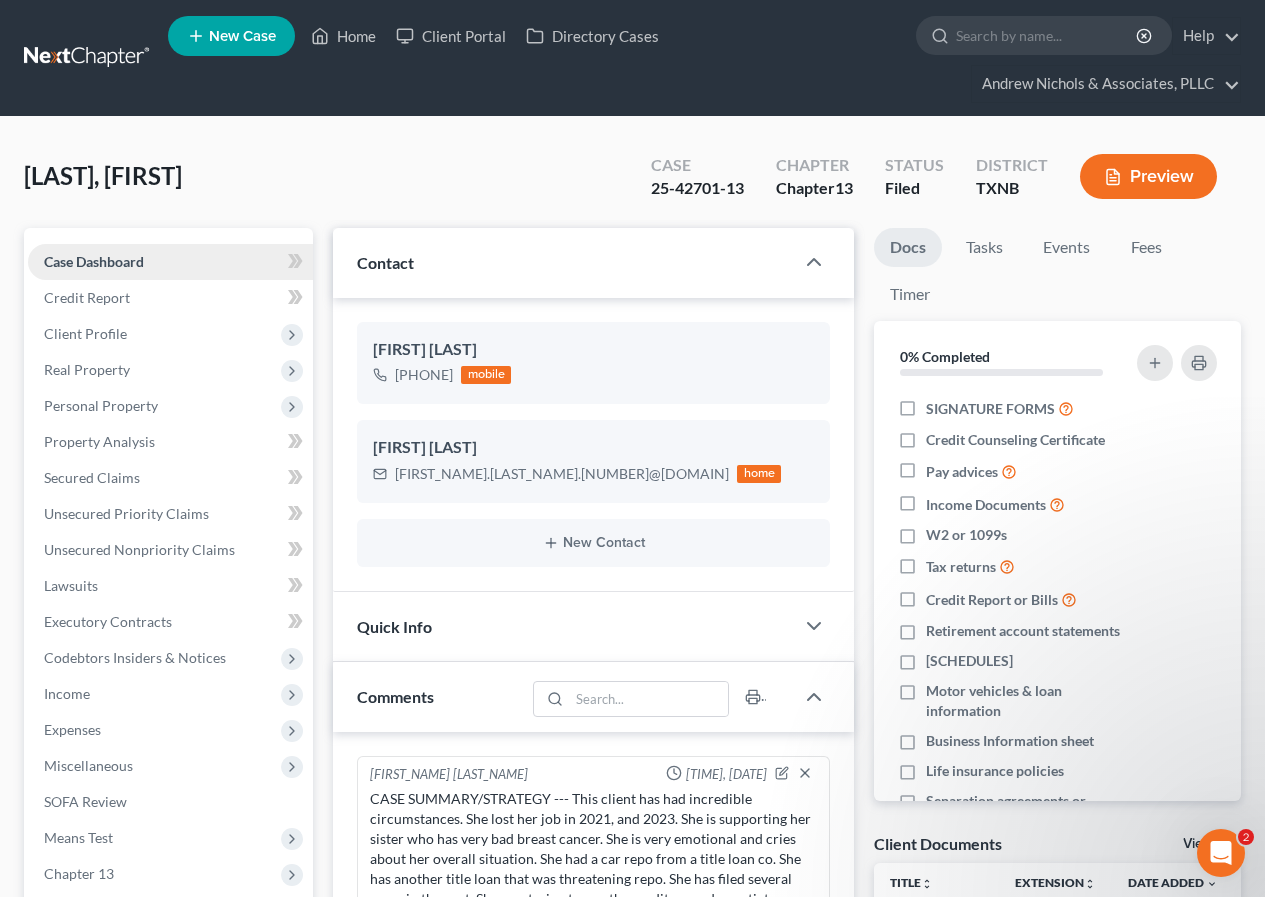 scroll, scrollTop: 530, scrollLeft: 0, axis: vertical 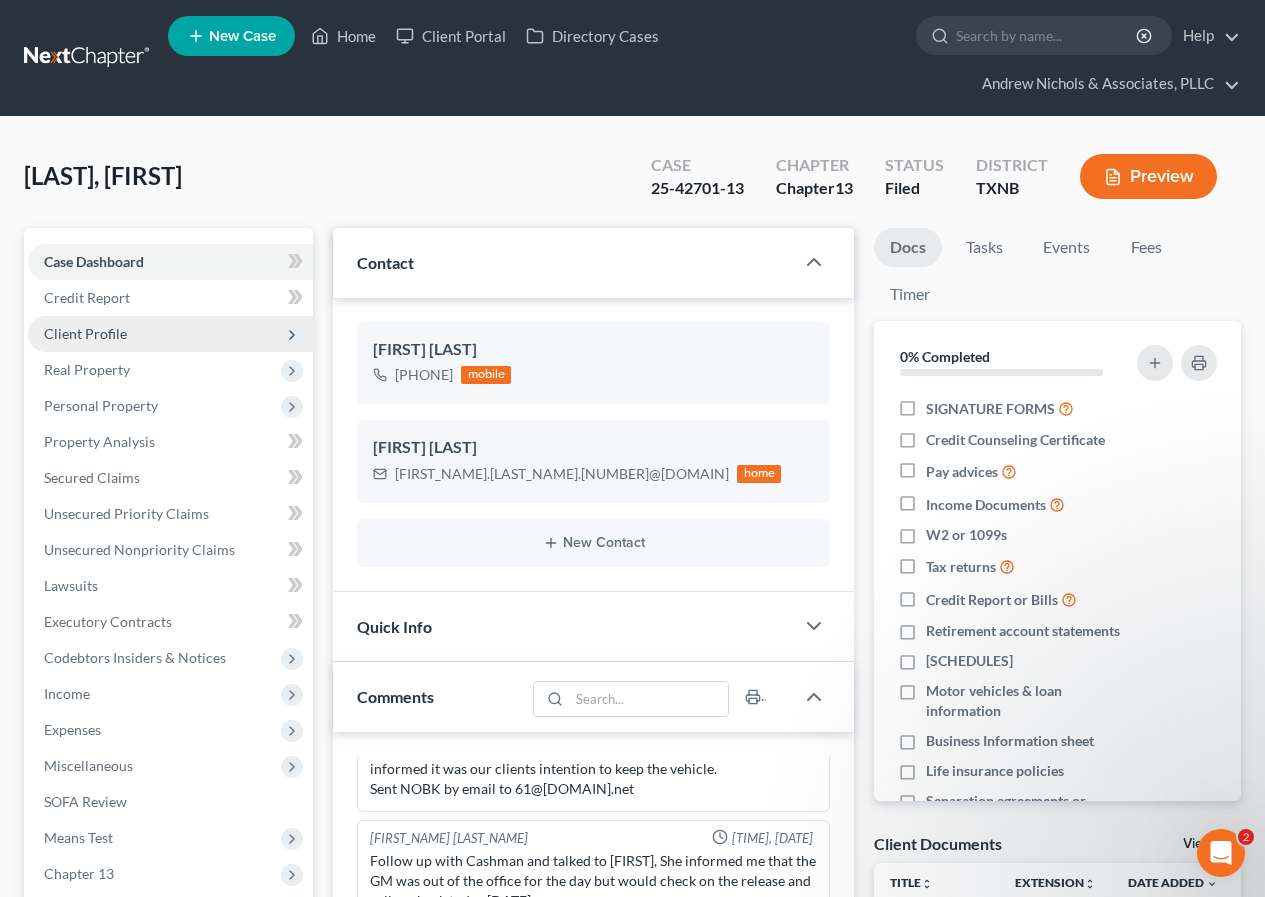 click on "Client Profile" at bounding box center [85, 333] 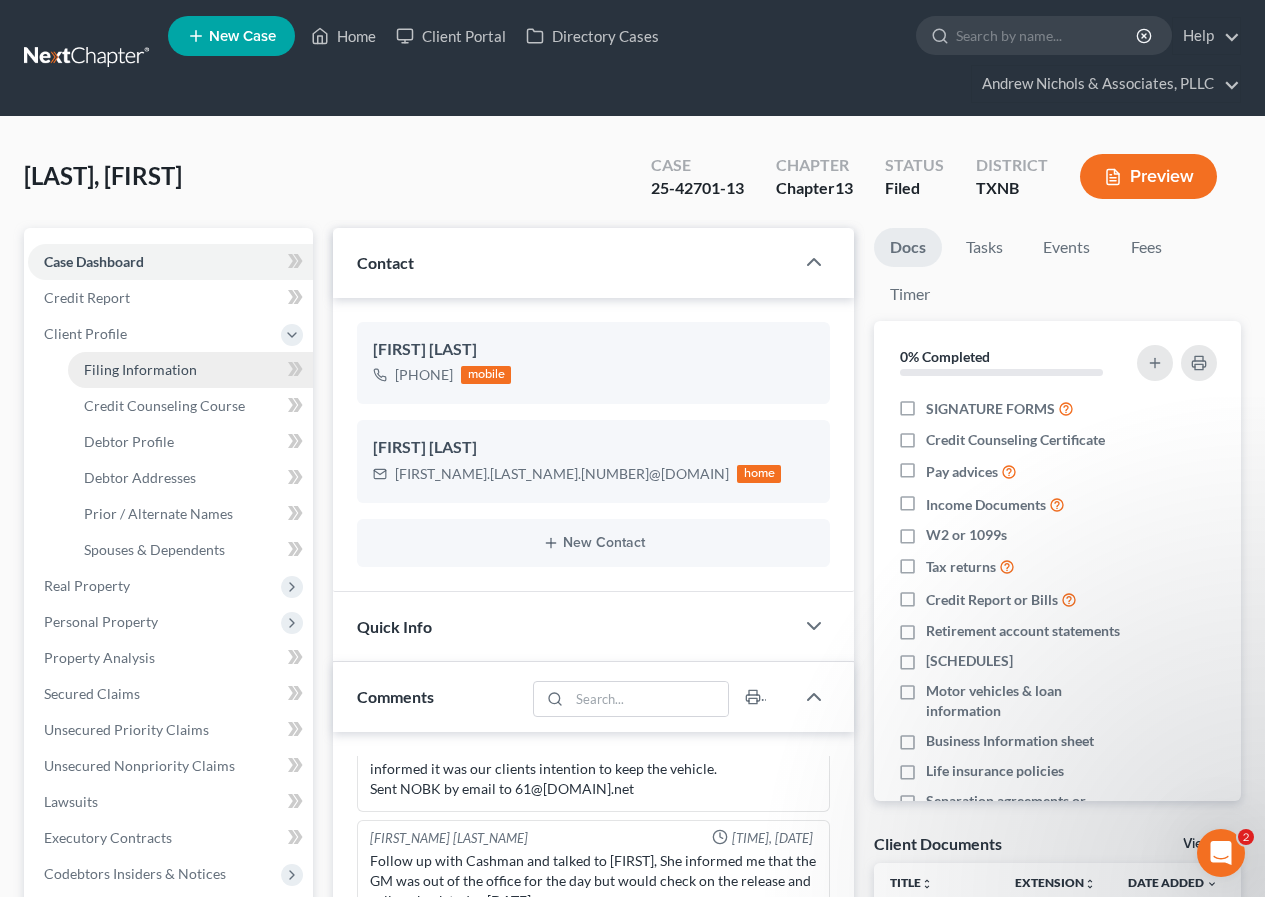 click on "Filing Information" at bounding box center (140, 369) 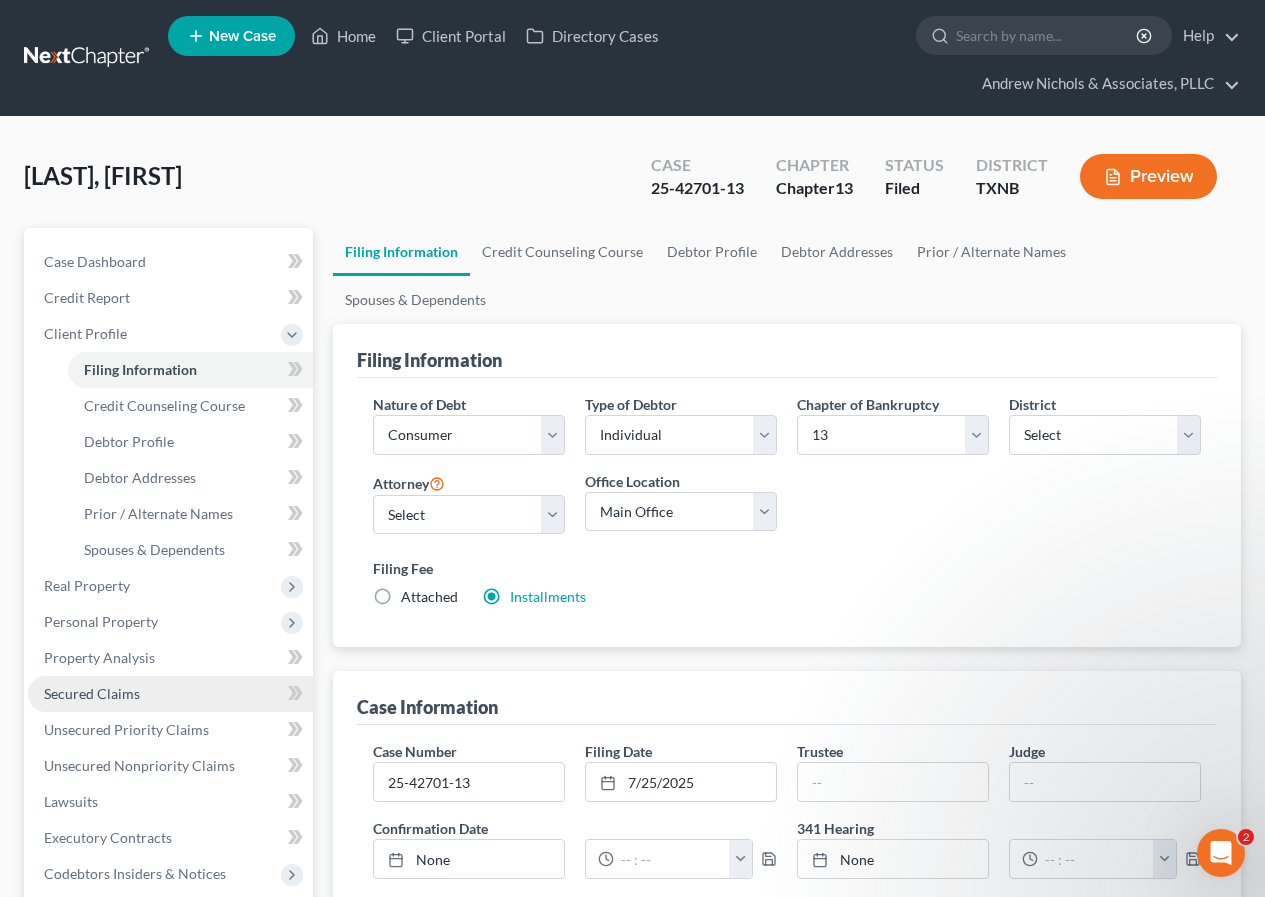 click on "Secured Claims" at bounding box center [92, 693] 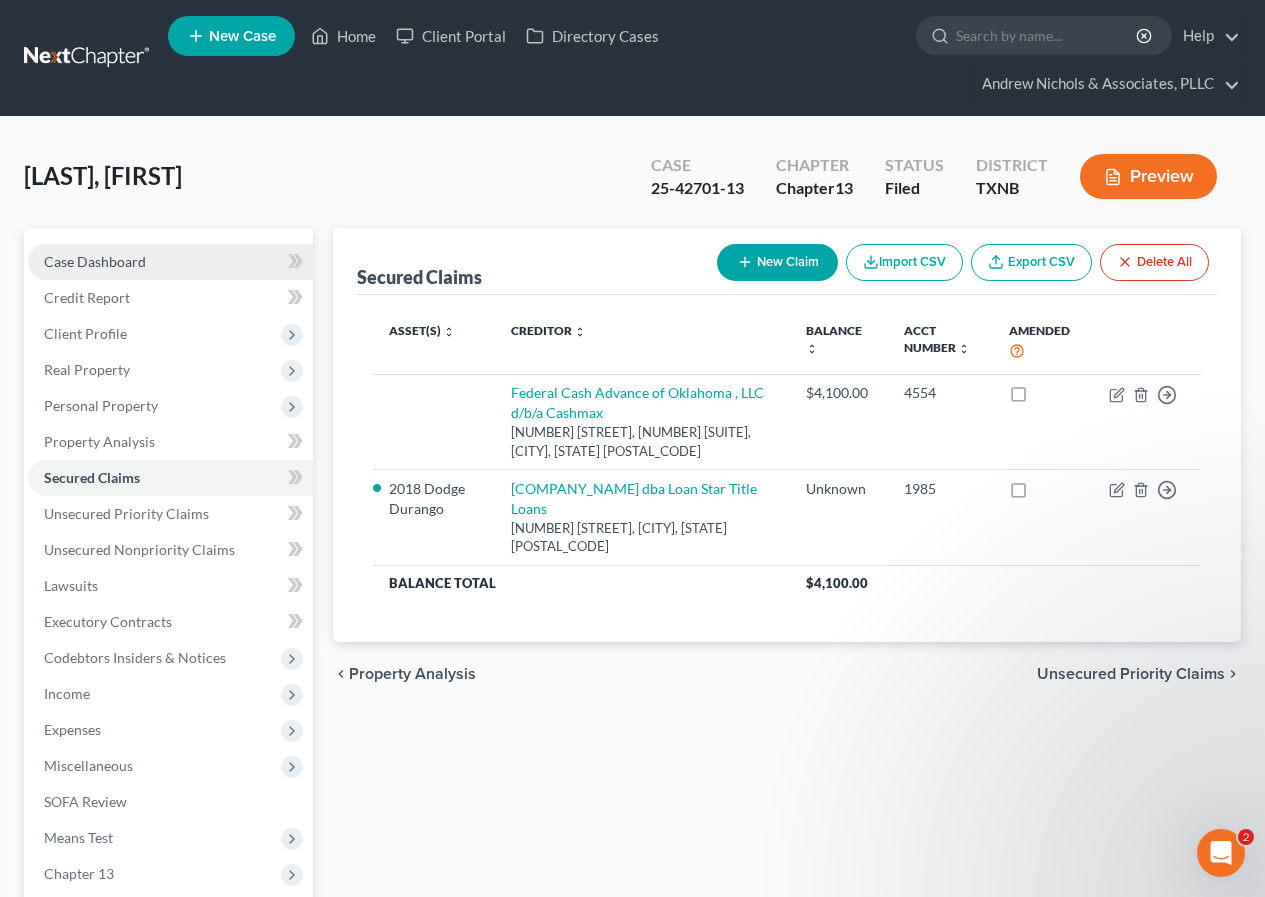 click on "Case Dashboard" at bounding box center [95, 261] 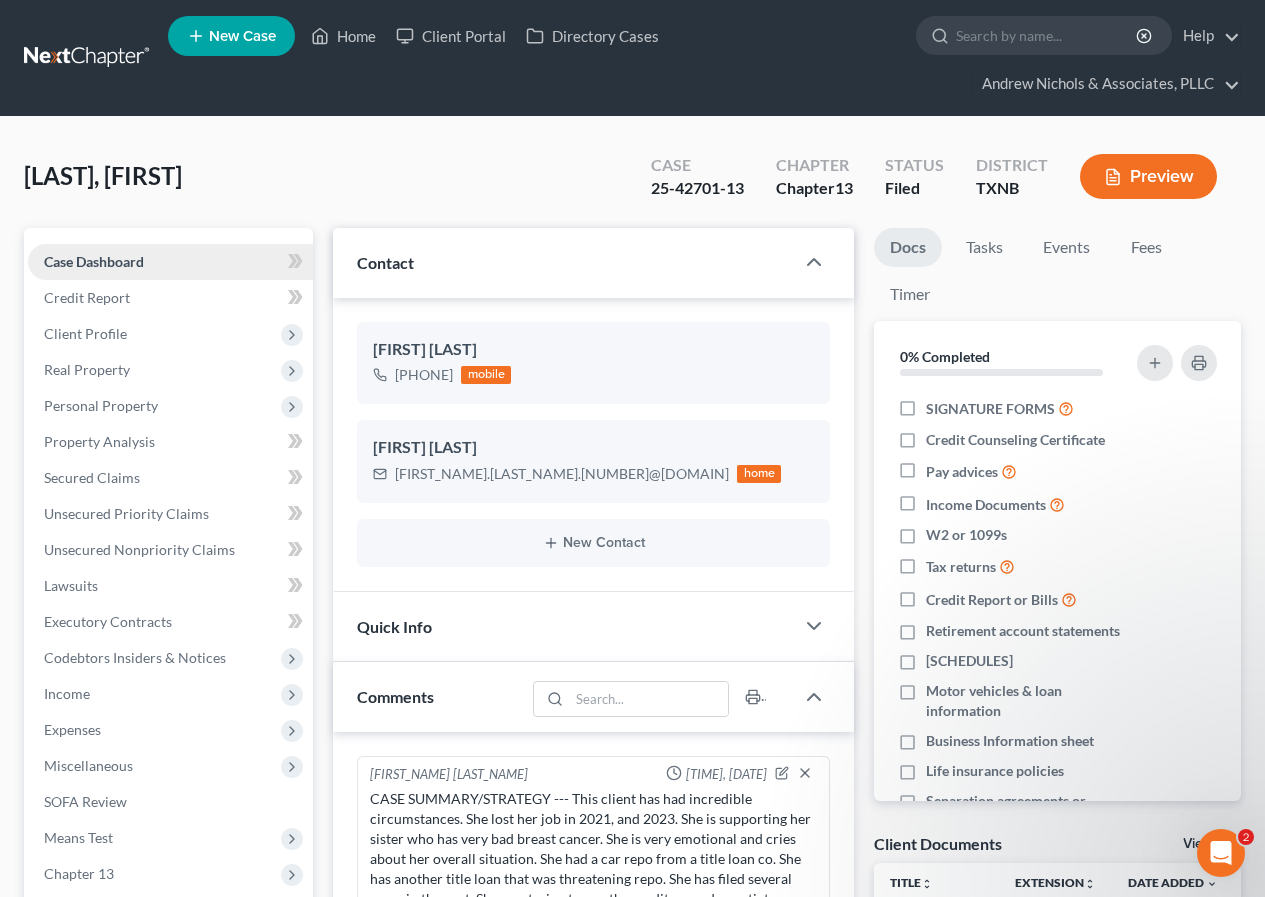 scroll, scrollTop: 530, scrollLeft: 0, axis: vertical 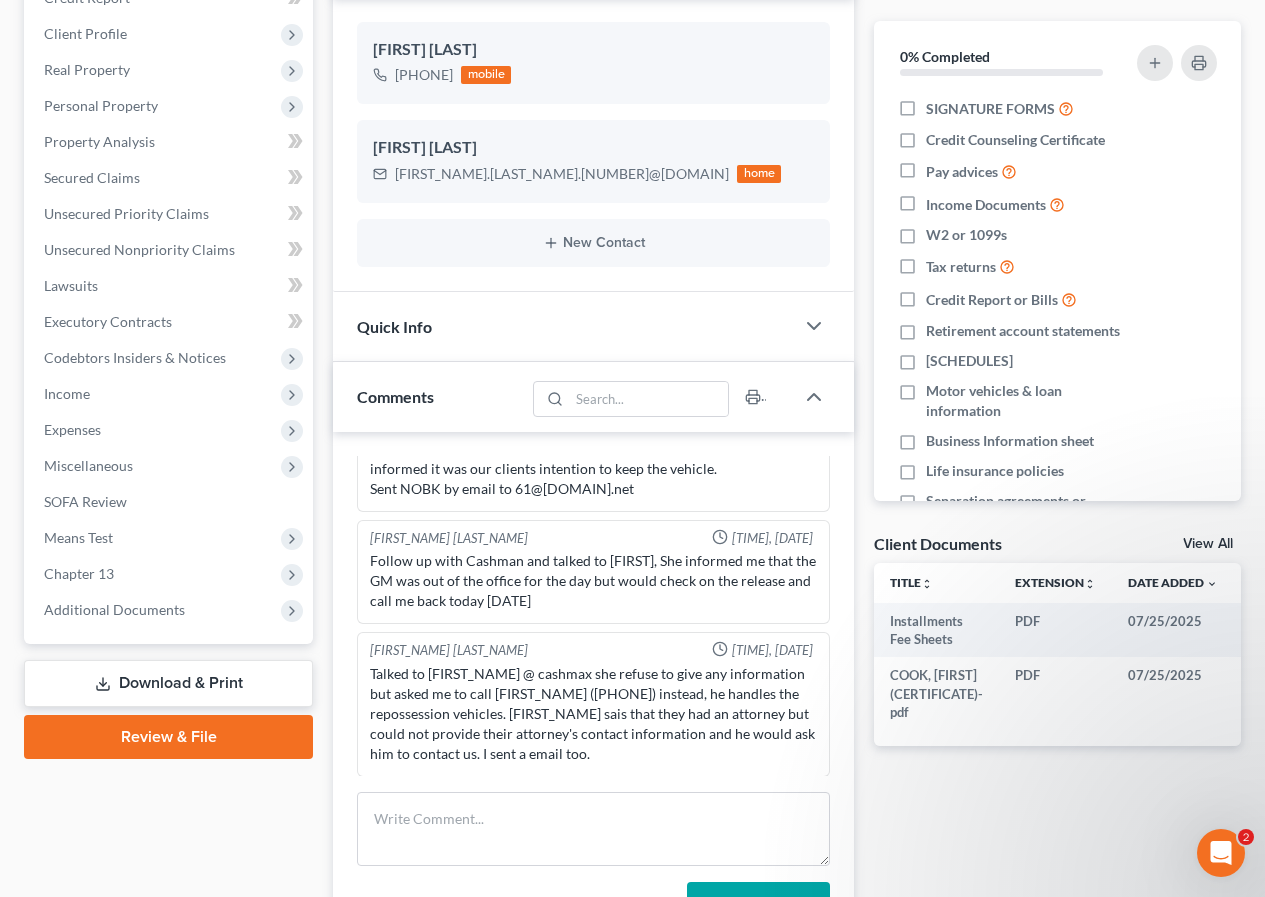 click on "Download & Print" at bounding box center (168, 683) 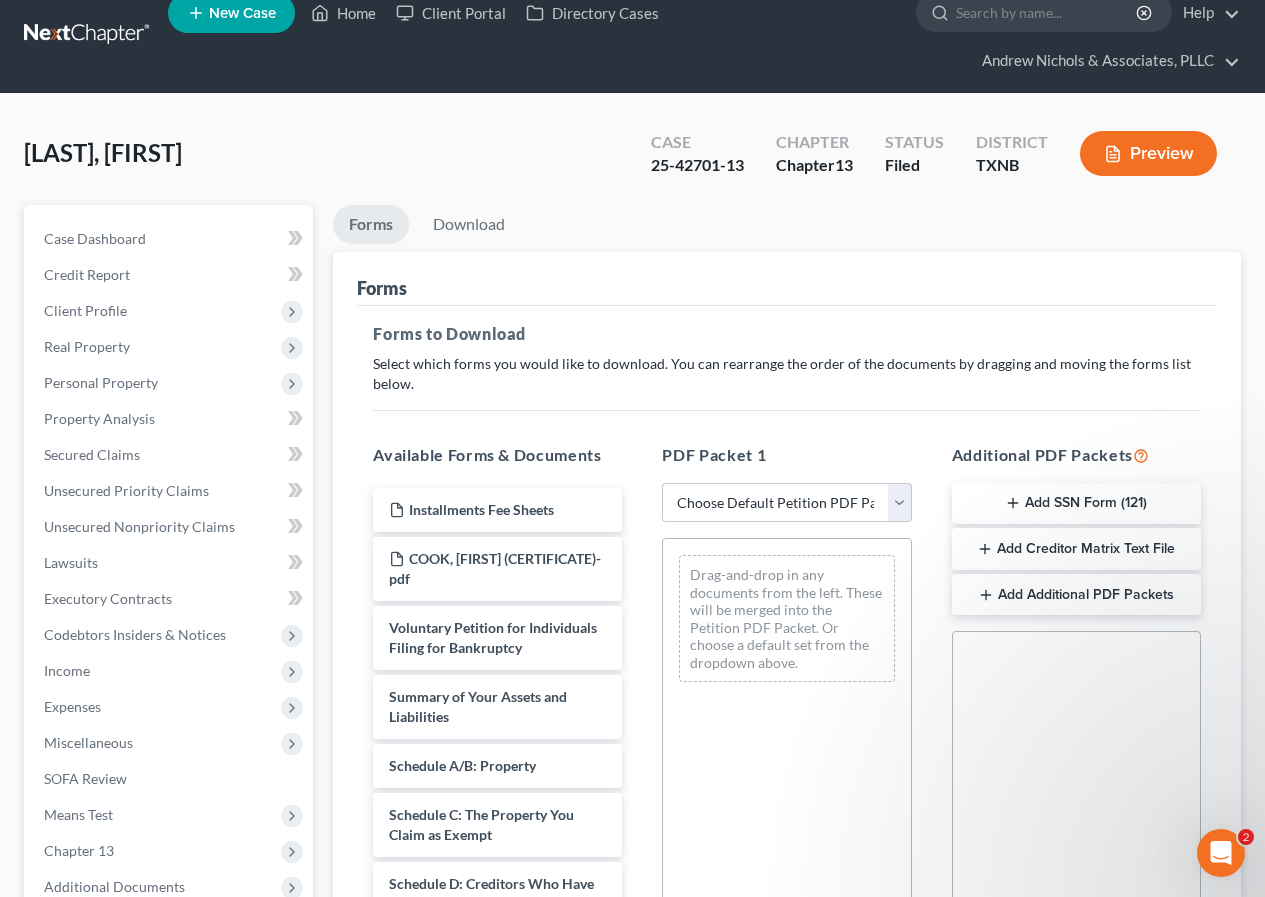 scroll, scrollTop: 0, scrollLeft: 0, axis: both 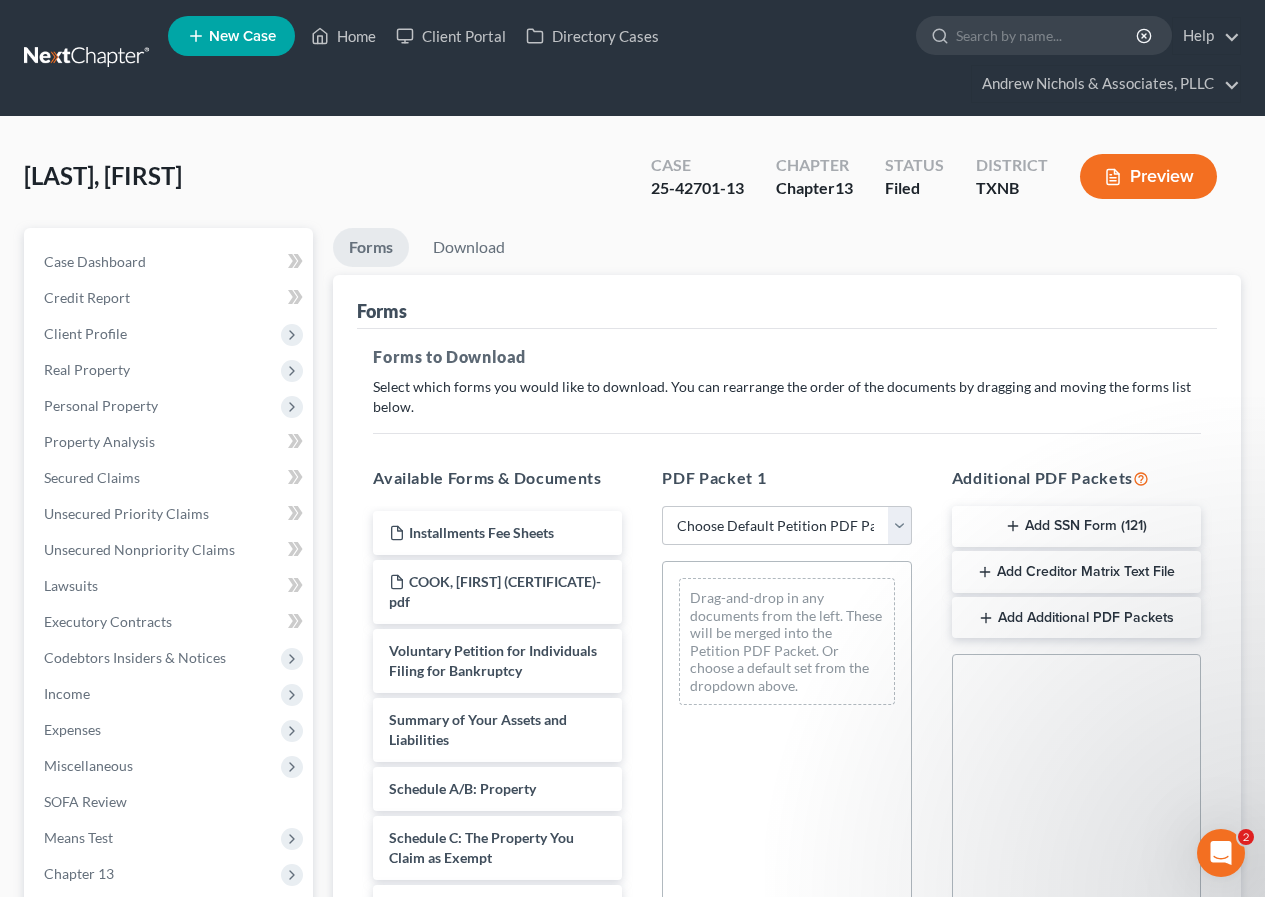 click on "Add Creditor Matrix Text File" at bounding box center (1076, 572) 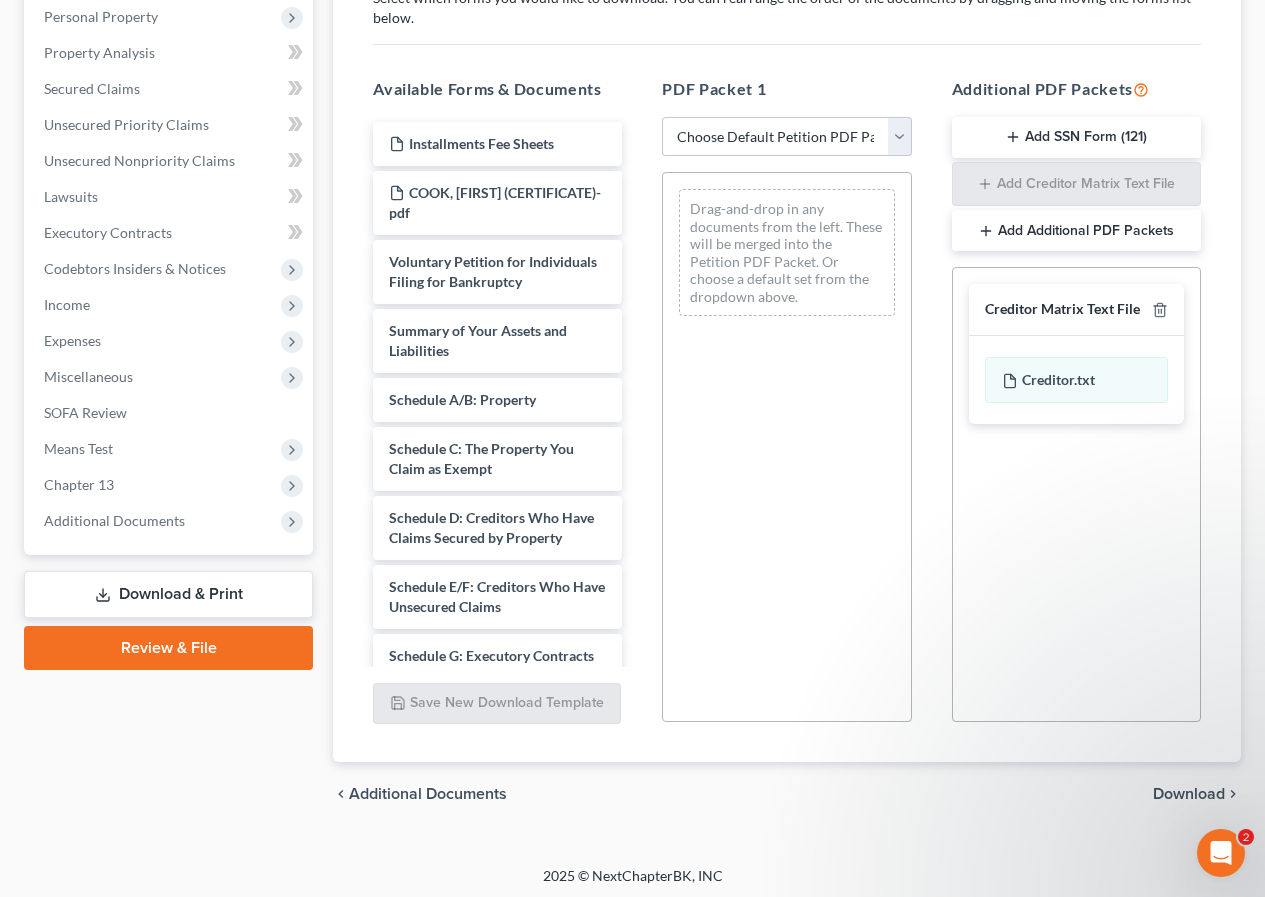 scroll, scrollTop: 394, scrollLeft: 0, axis: vertical 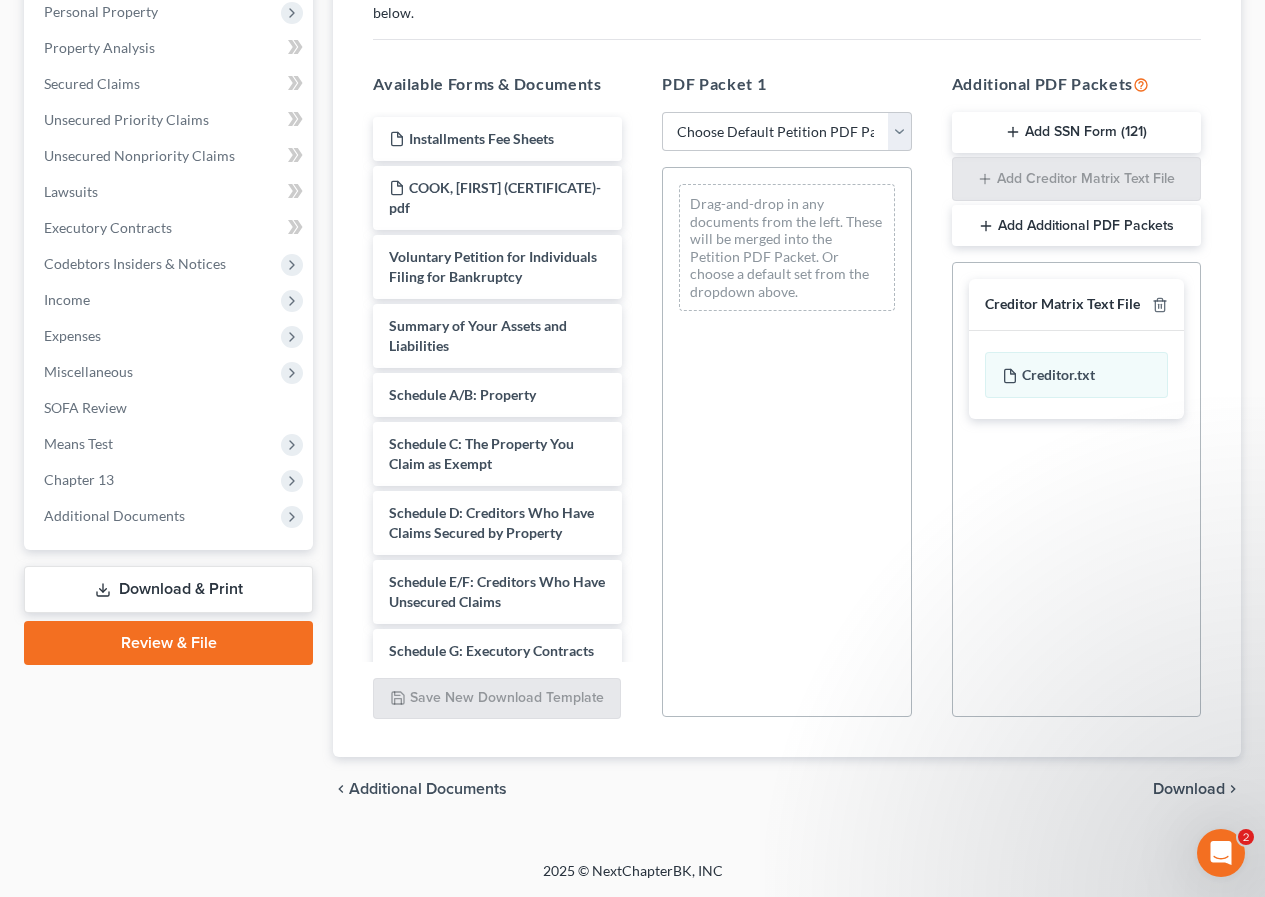 click on "Download" at bounding box center (1189, 789) 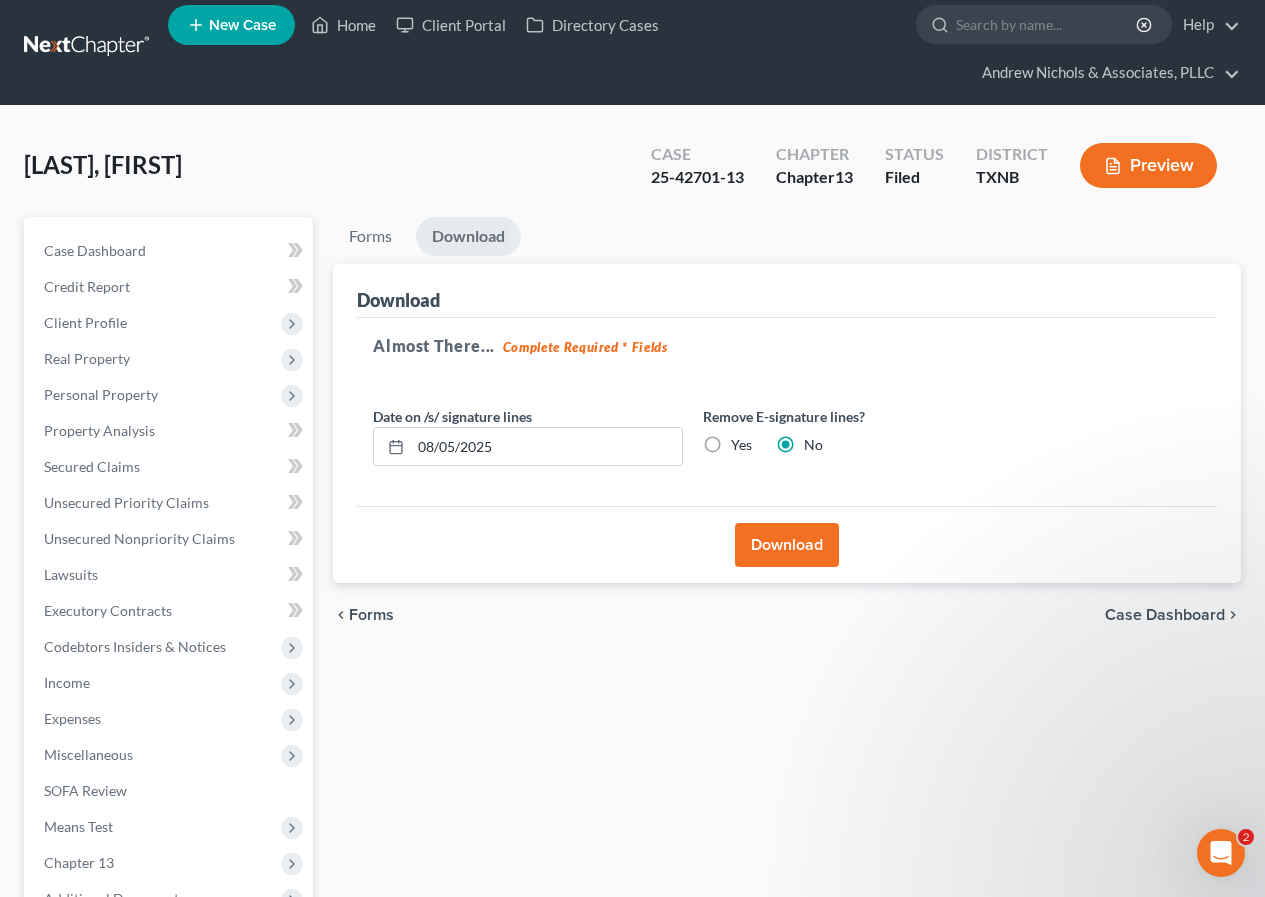 scroll, scrollTop: 0, scrollLeft: 0, axis: both 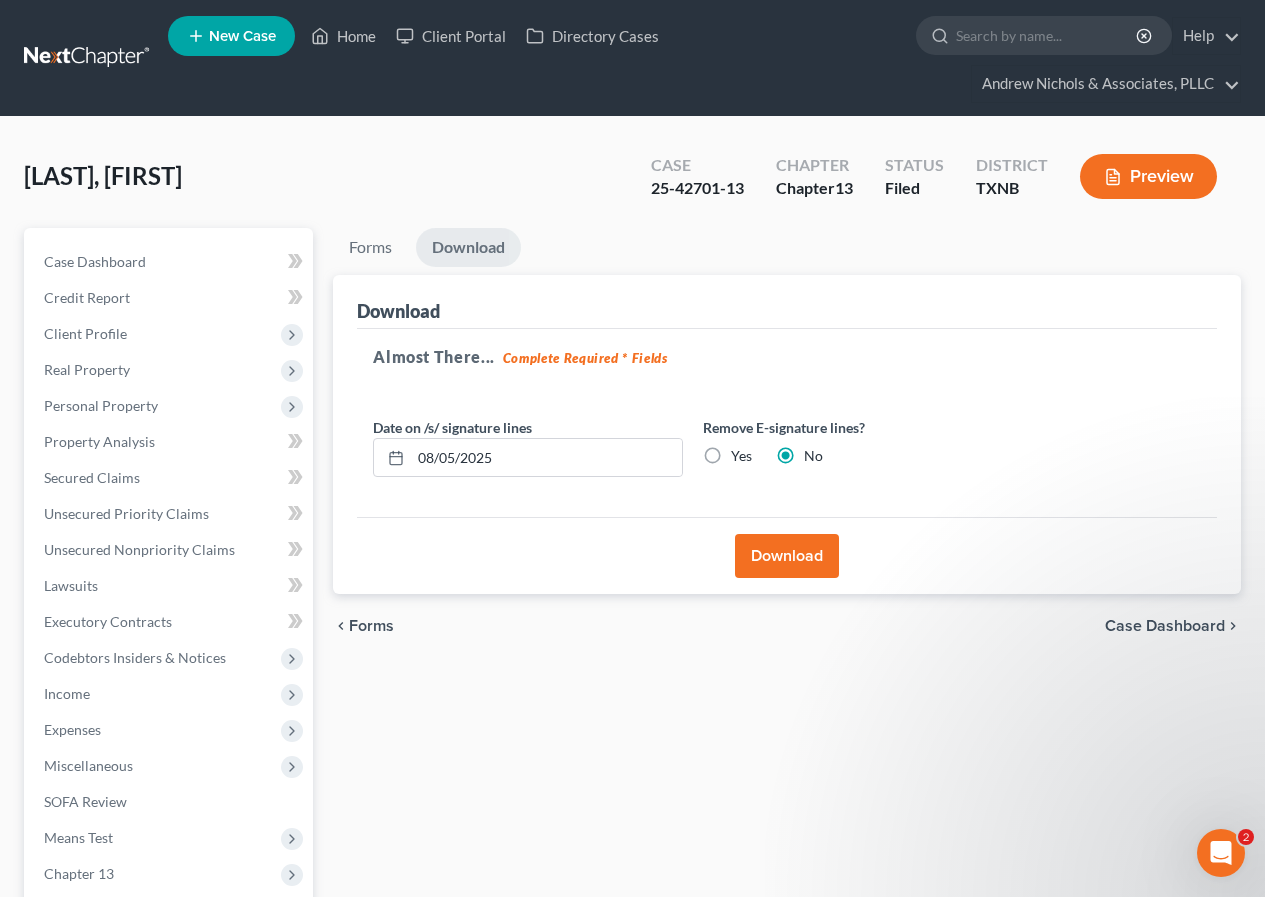 click on "Download" at bounding box center (787, 556) 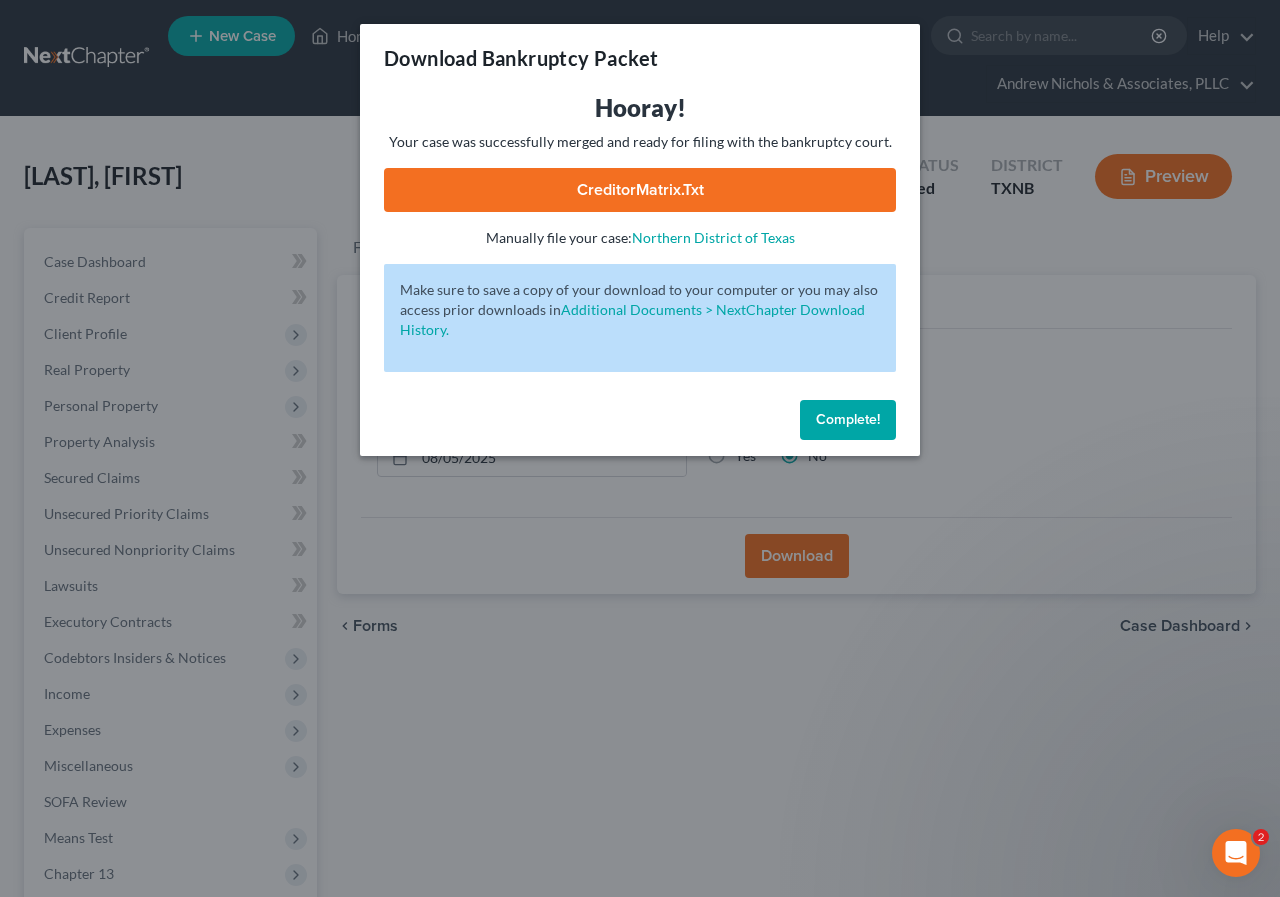 click on "CreditorMatrix.txt" at bounding box center [640, 190] 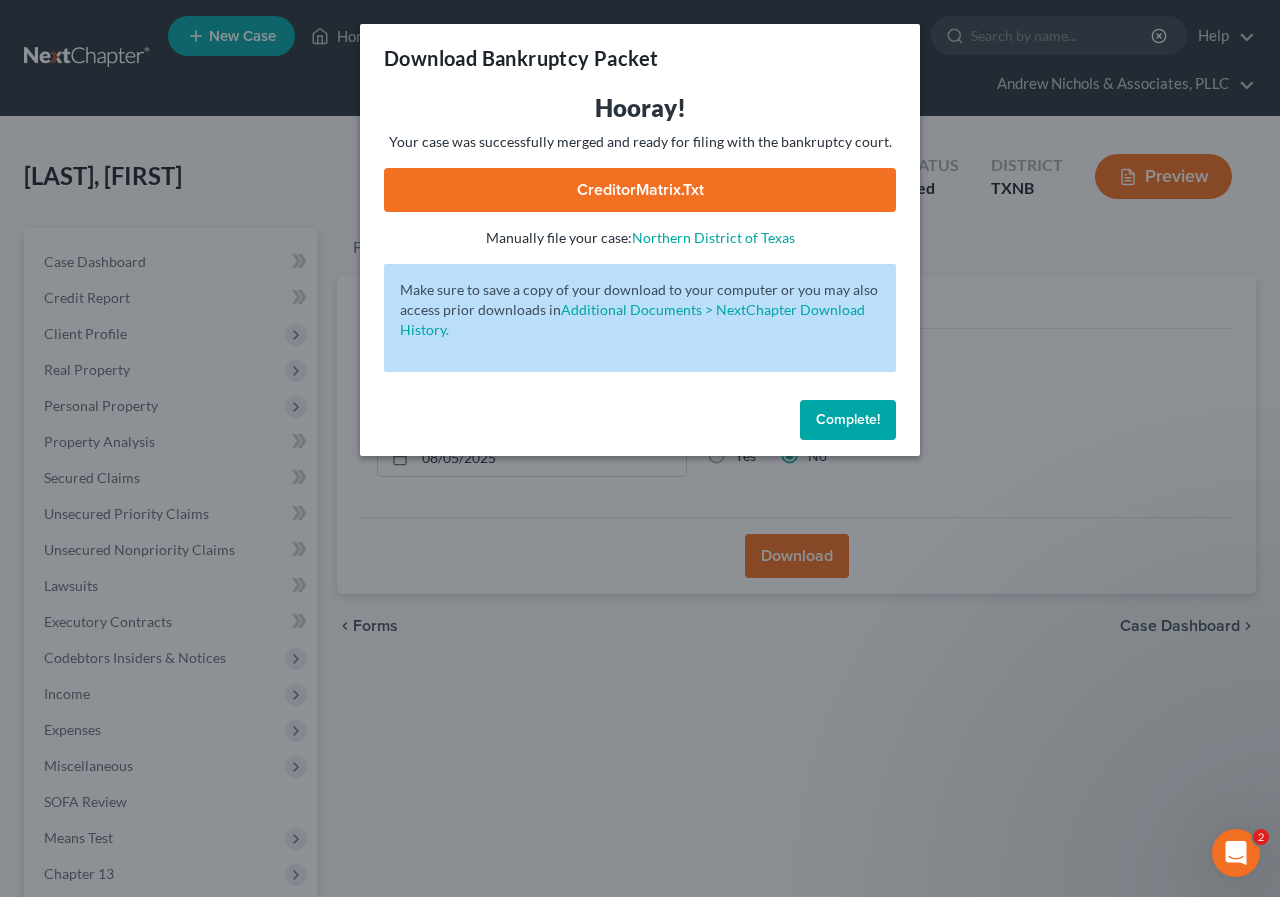 click on "Complete!" at bounding box center [848, 419] 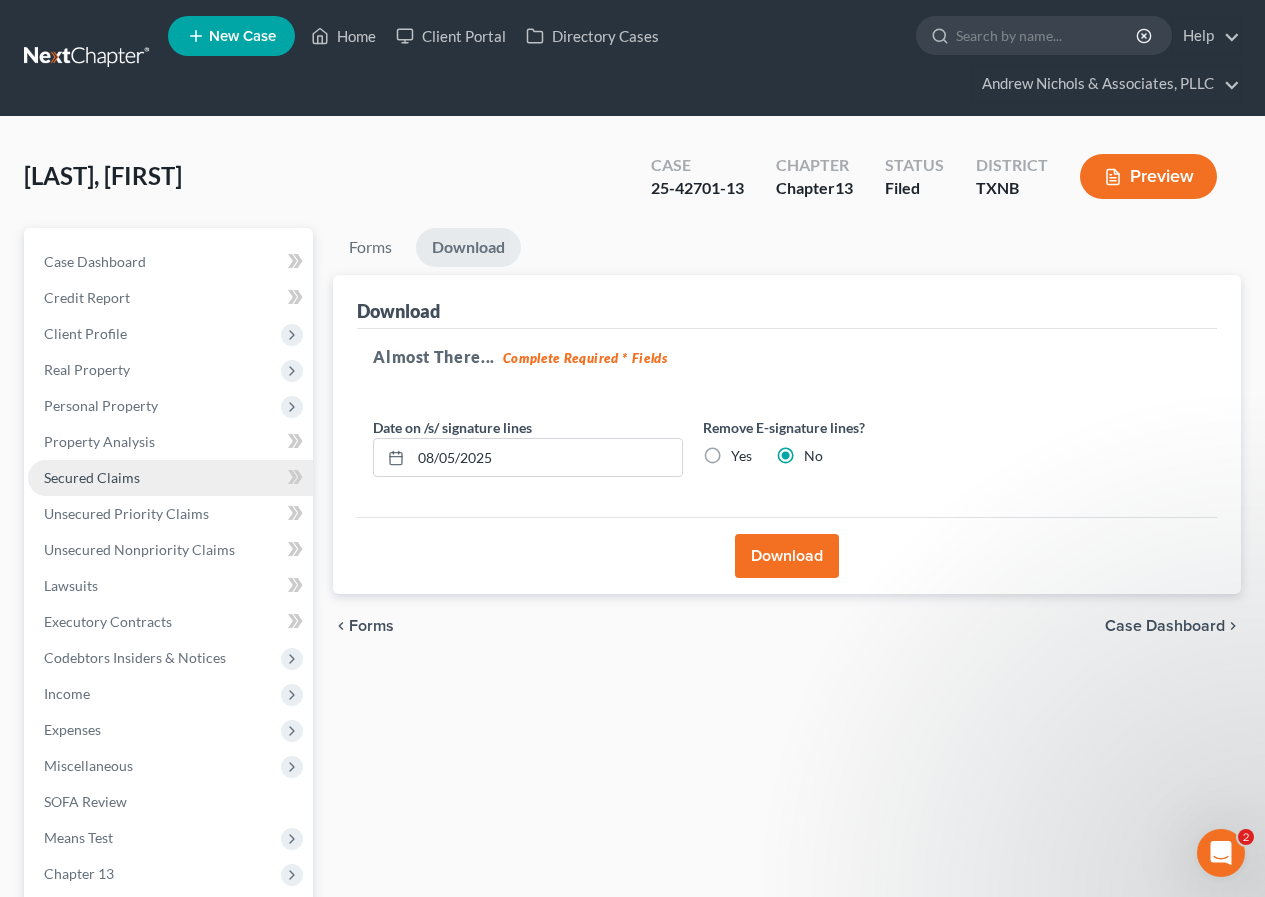 click on "Secured Claims" at bounding box center [92, 477] 